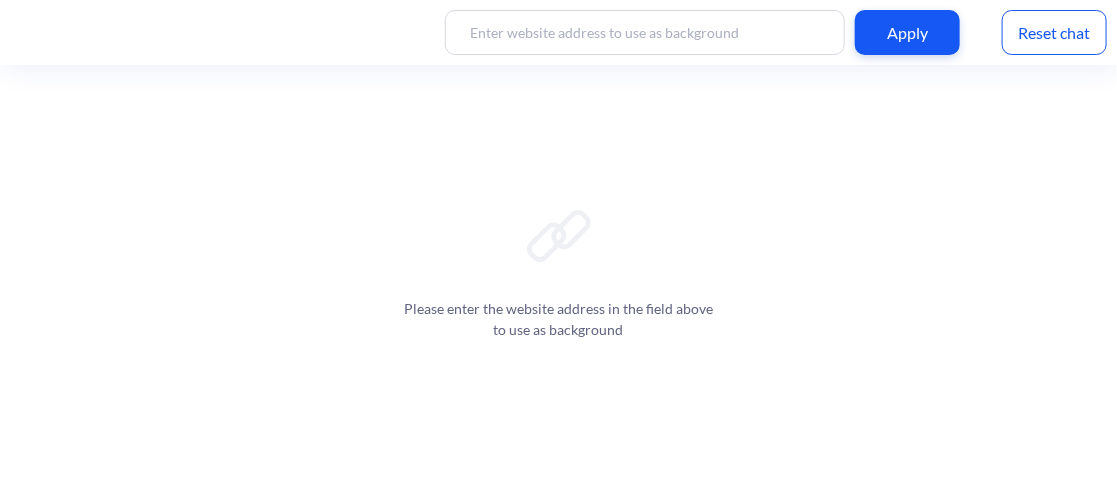 scroll, scrollTop: 0, scrollLeft: 0, axis: both 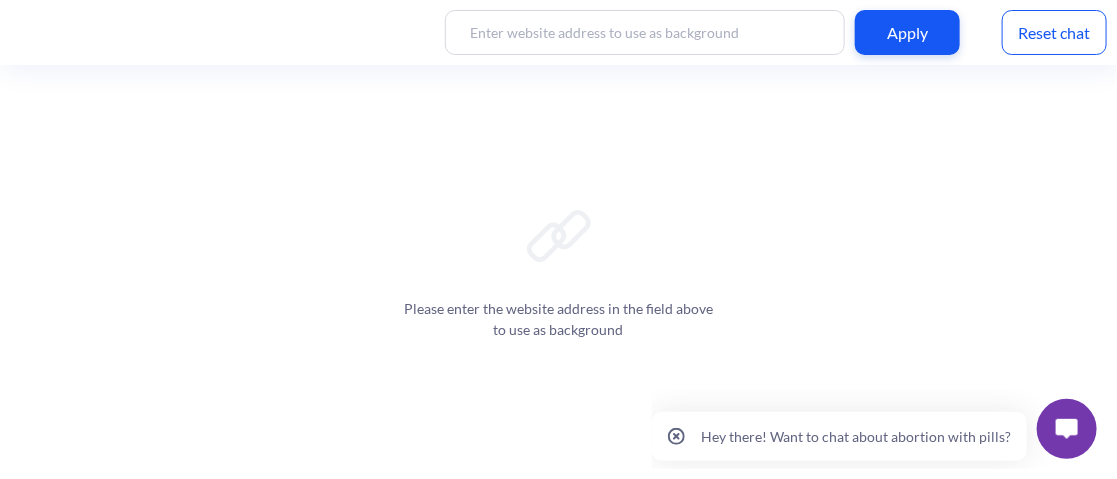 click at bounding box center [1066, 428] 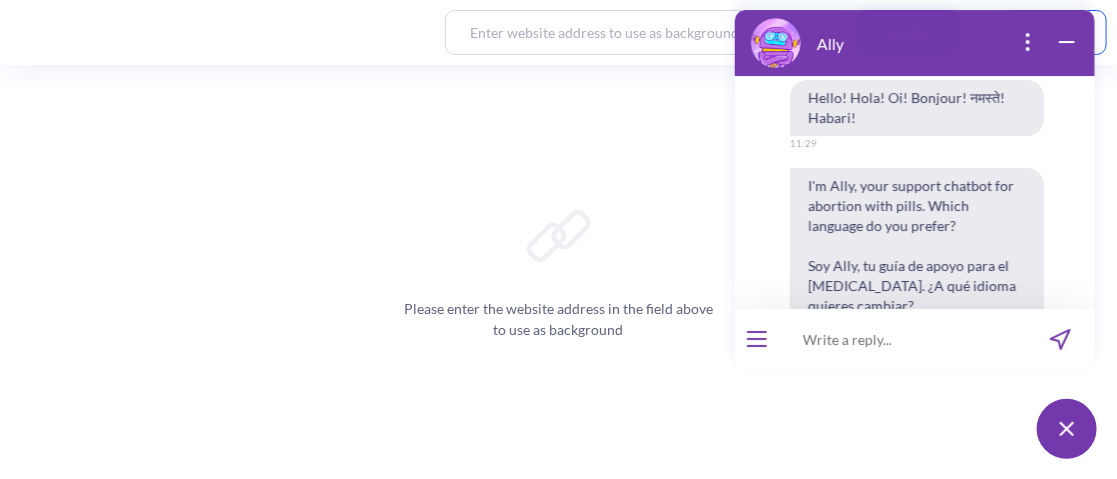 scroll, scrollTop: 488, scrollLeft: 0, axis: vertical 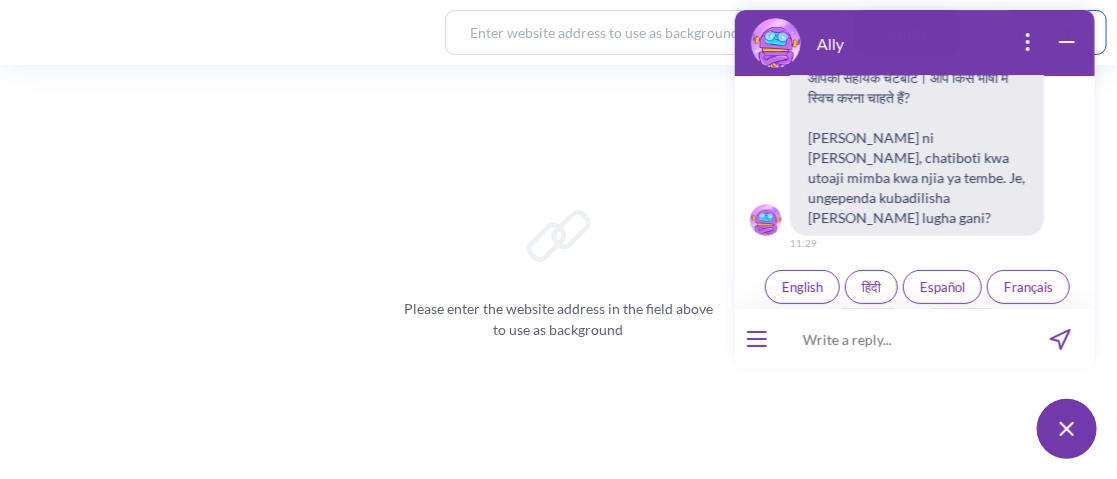 click on "Español" at bounding box center [941, 287] 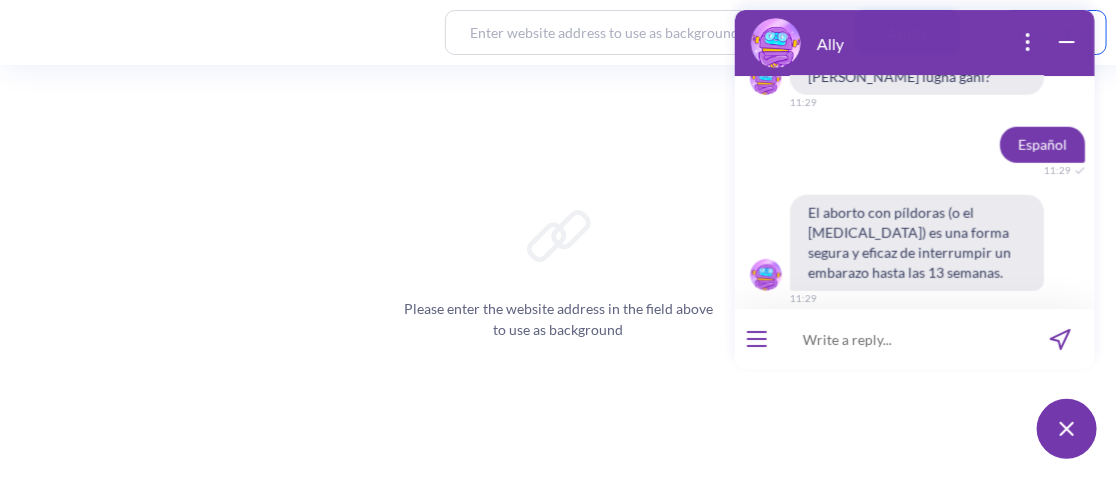scroll, scrollTop: 949, scrollLeft: 0, axis: vertical 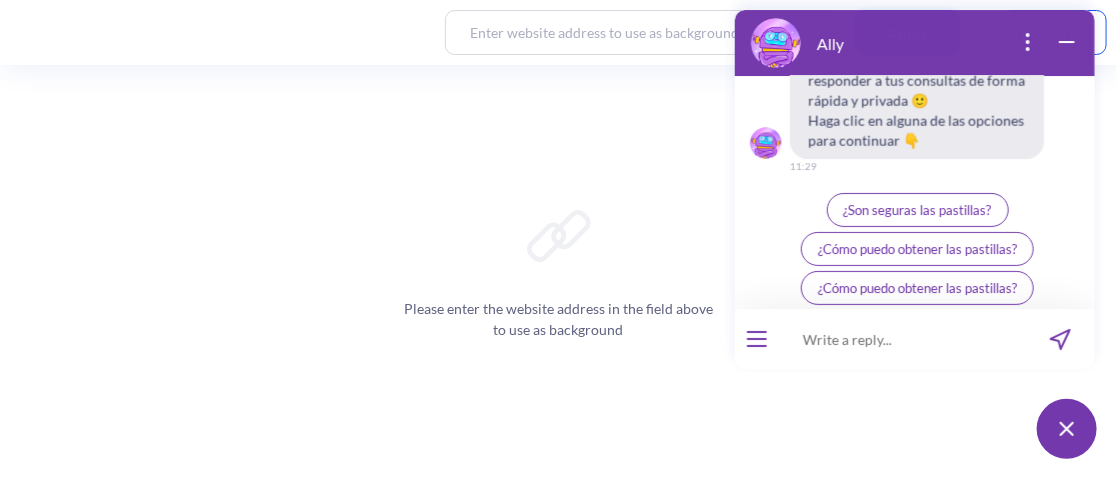 click on "Programar recordatorios" at bounding box center [917, 327] 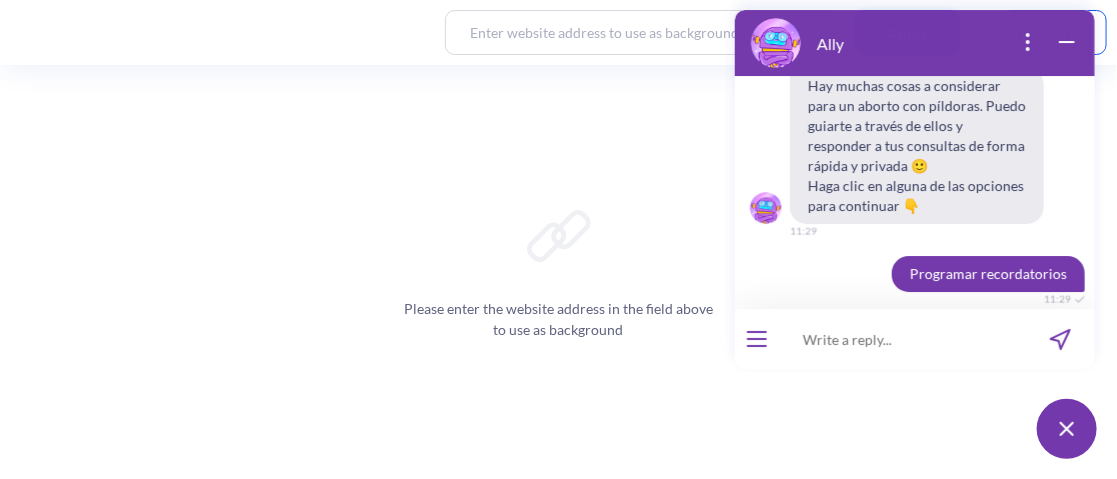 scroll, scrollTop: 1211, scrollLeft: 0, axis: vertical 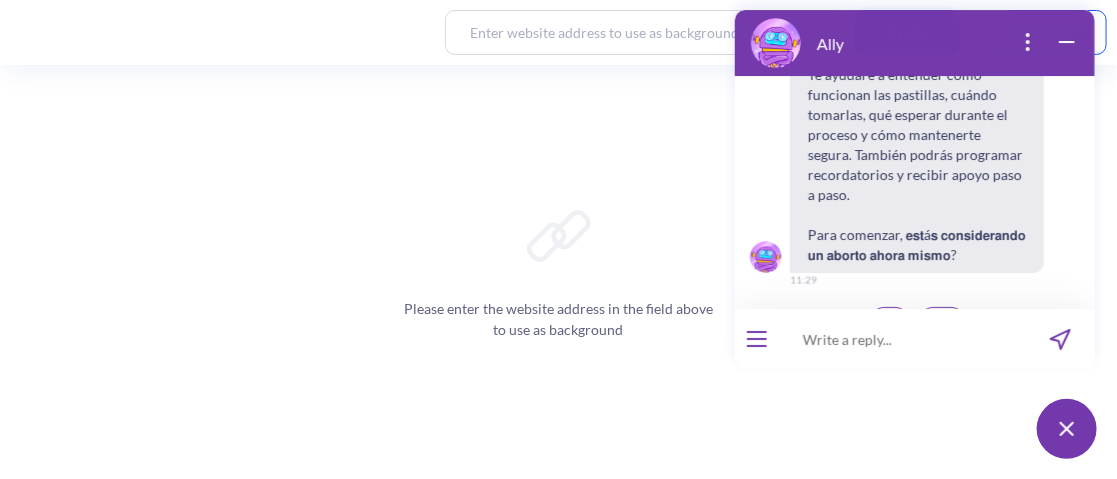 click on "Sí" at bounding box center [889, 324] 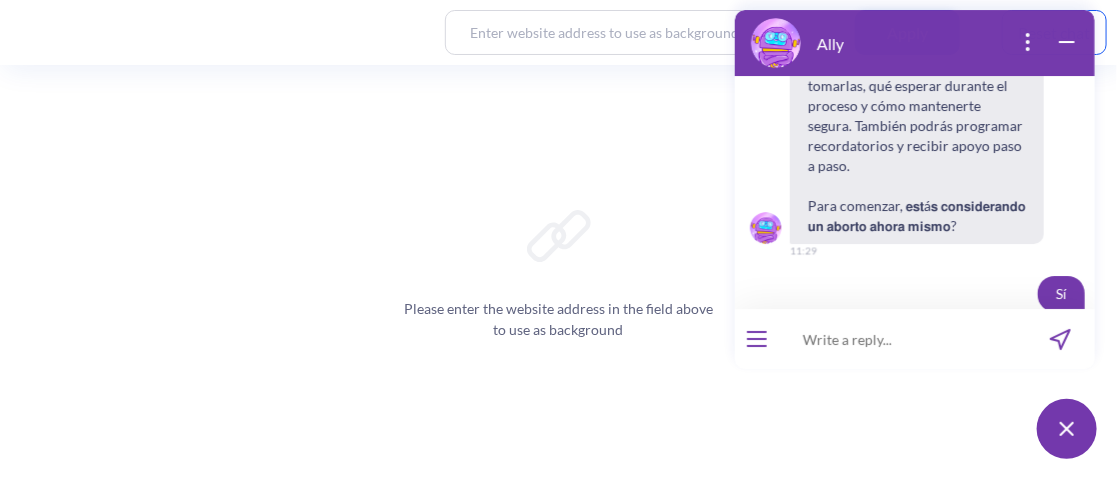 scroll, scrollTop: 1606, scrollLeft: 0, axis: vertical 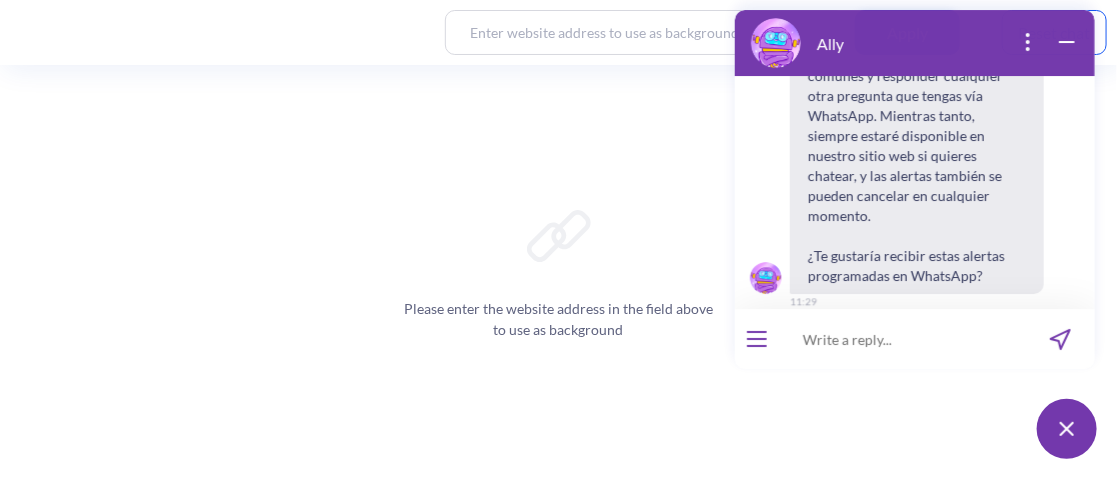 click on "Sí" at bounding box center [889, 345] 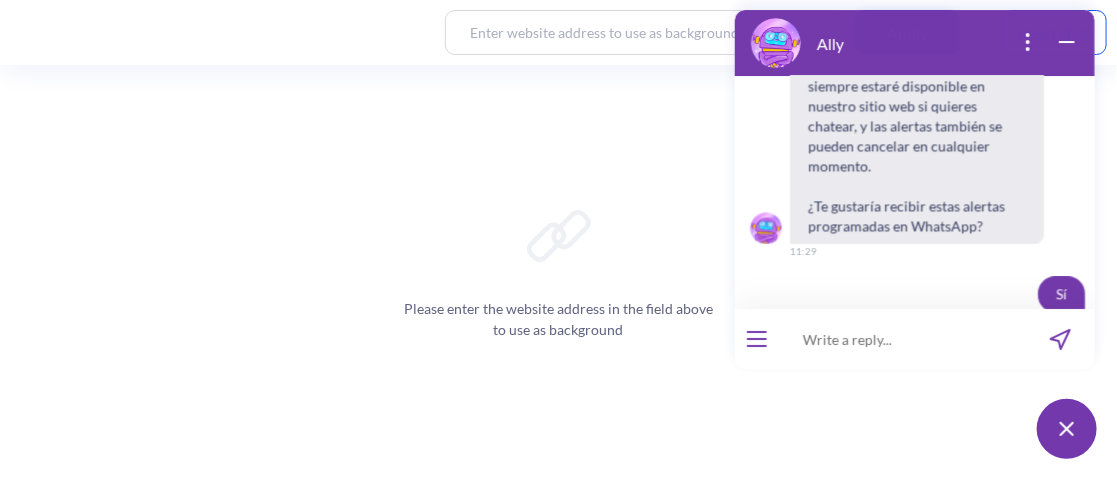 scroll, scrollTop: 1843, scrollLeft: 0, axis: vertical 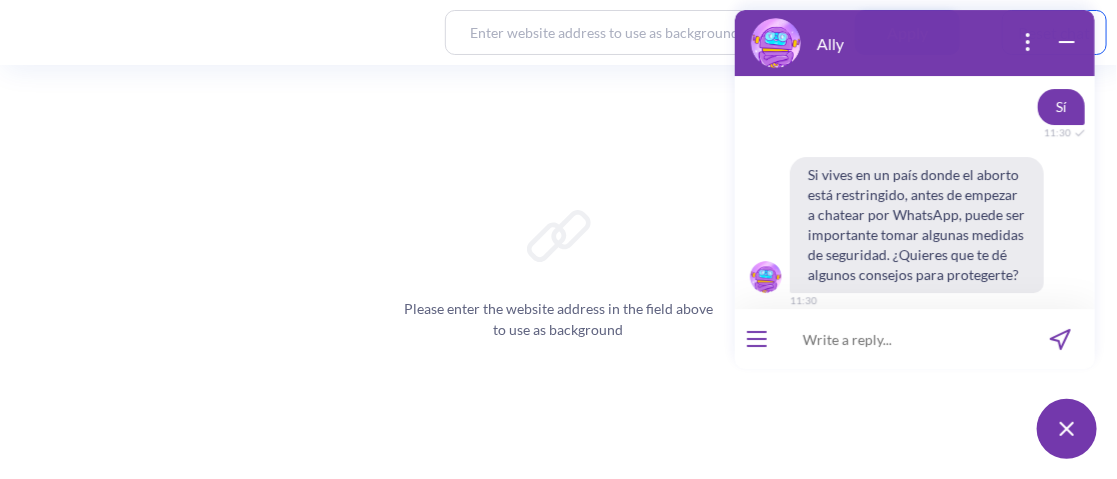 click on "No" at bounding box center (941, 344) 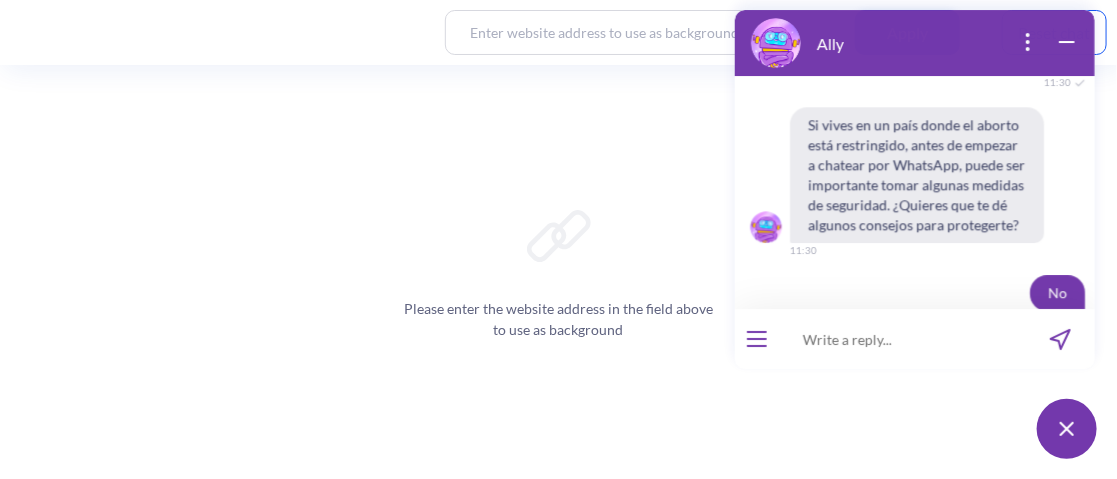 scroll, scrollTop: 2426, scrollLeft: 0, axis: vertical 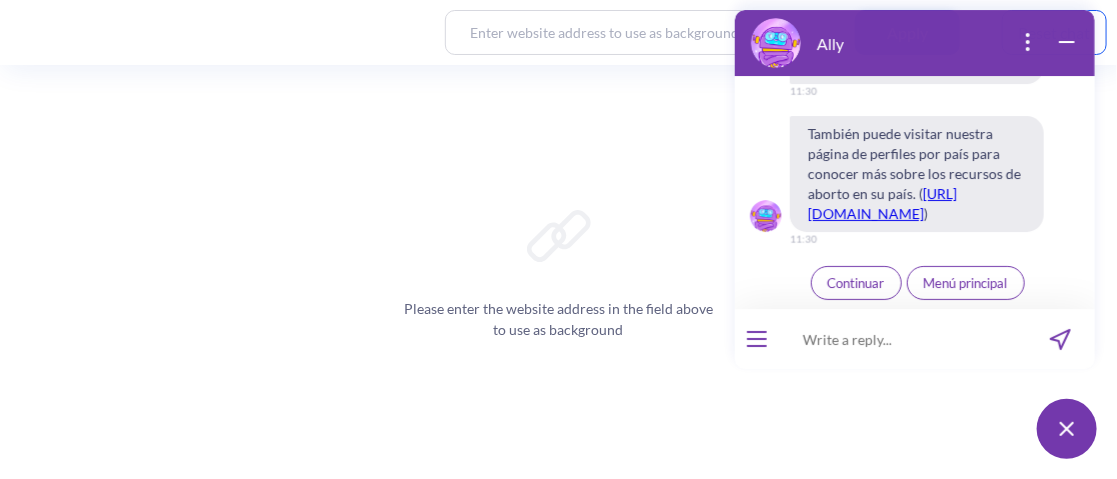 click on "Menú principal" at bounding box center (965, 283) 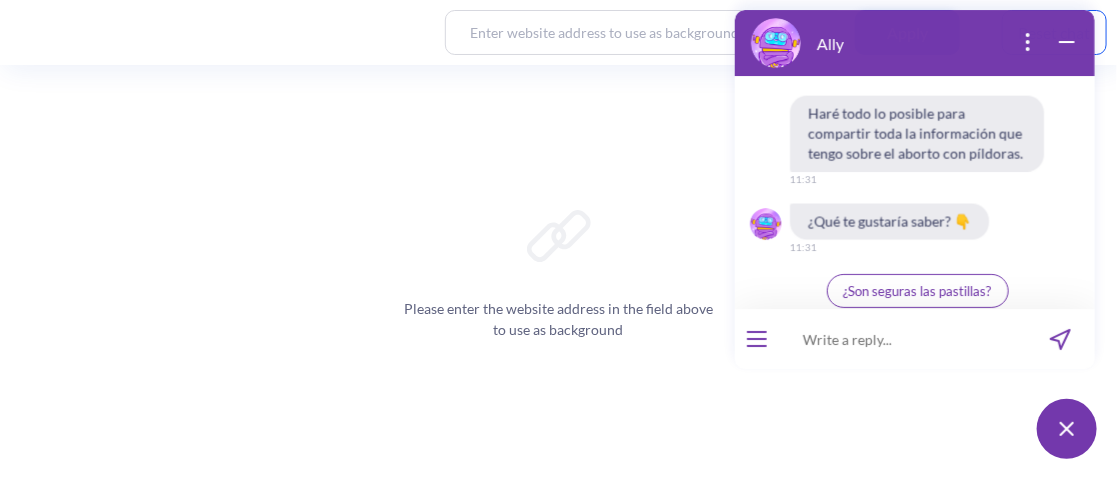 scroll, scrollTop: 3745, scrollLeft: 0, axis: vertical 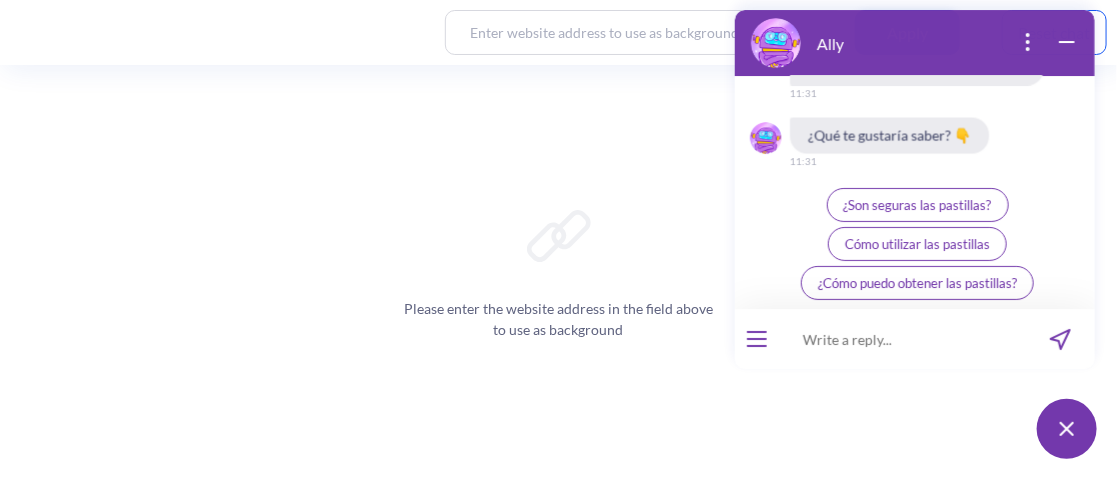 click at bounding box center (1066, 429) 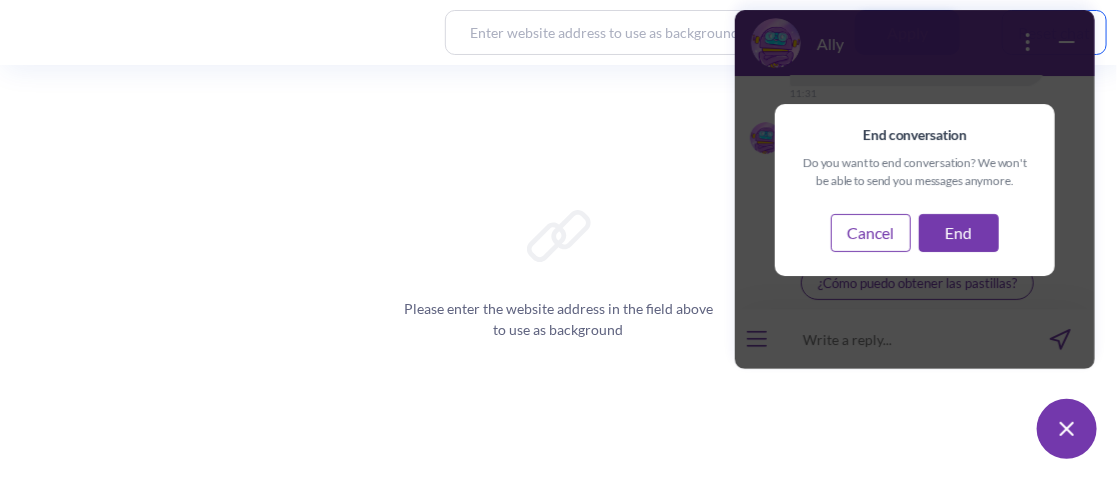click on "End" at bounding box center (958, 233) 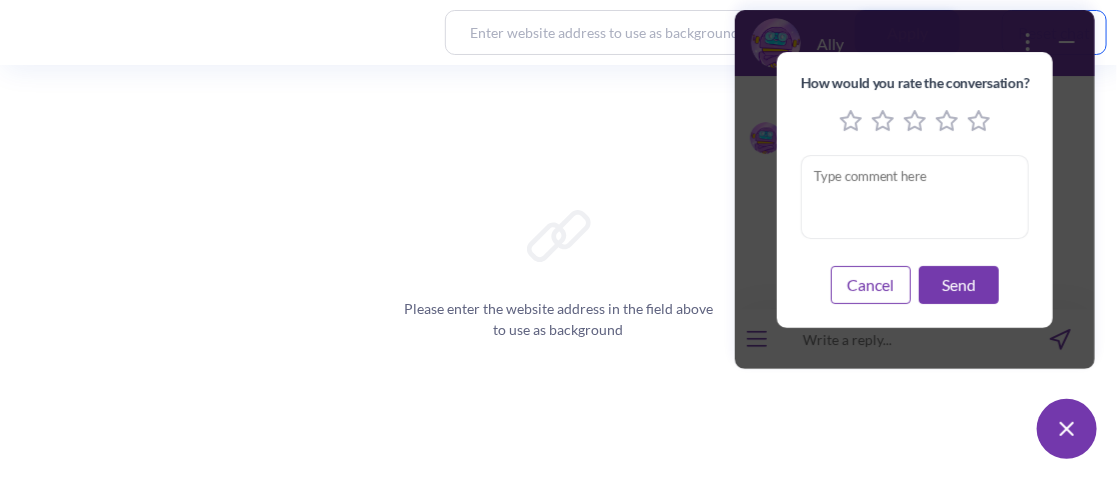 click 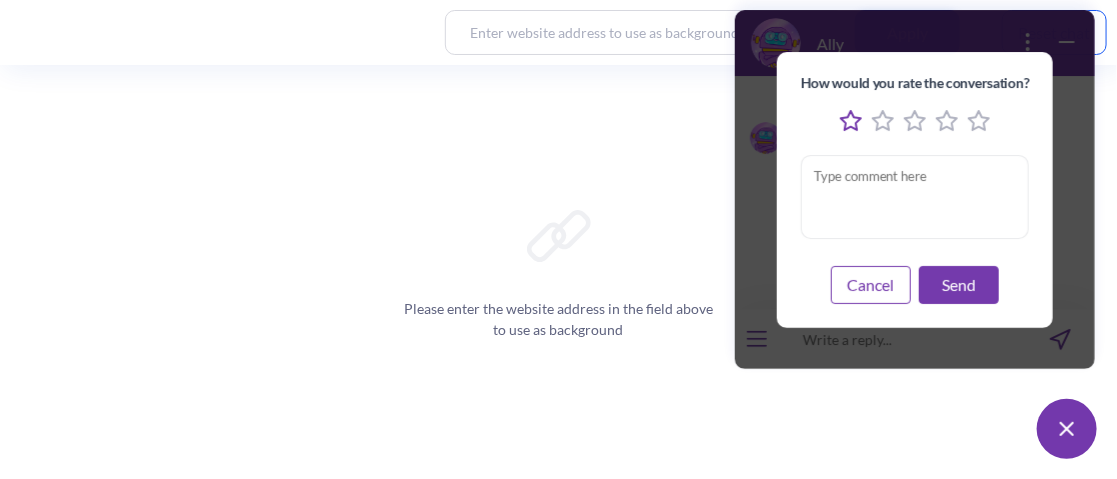 click at bounding box center (914, 197) 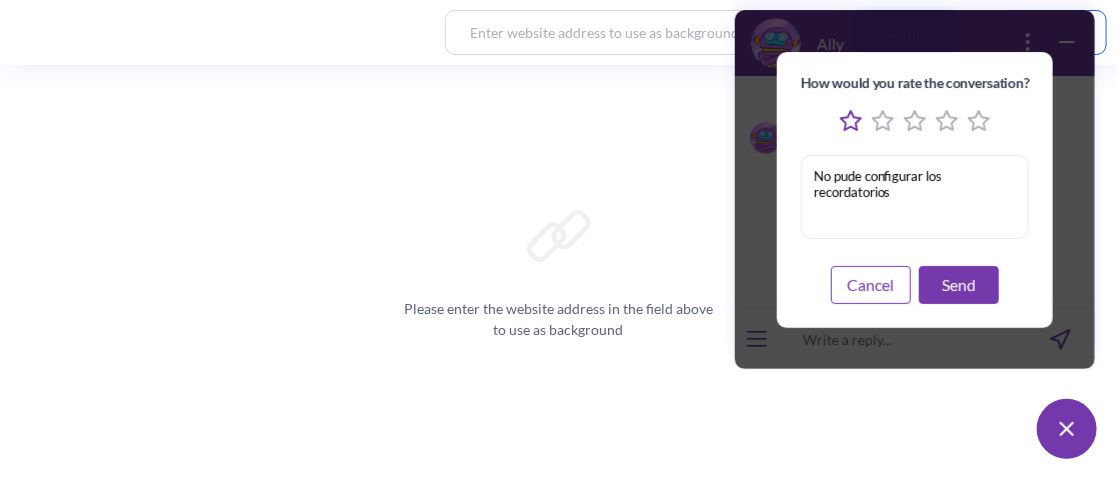type on "No pude configurar los recordatorios" 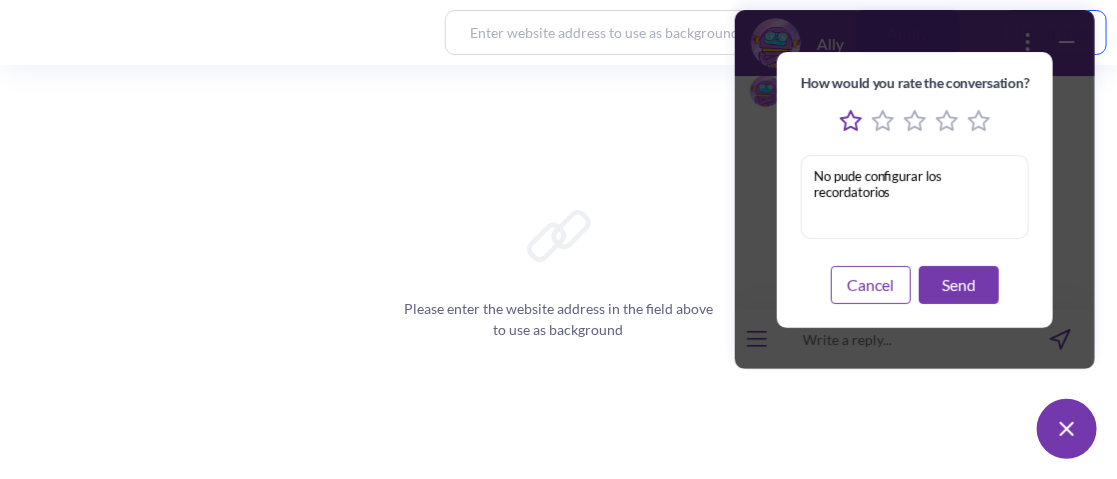 scroll, scrollTop: 0, scrollLeft: 0, axis: both 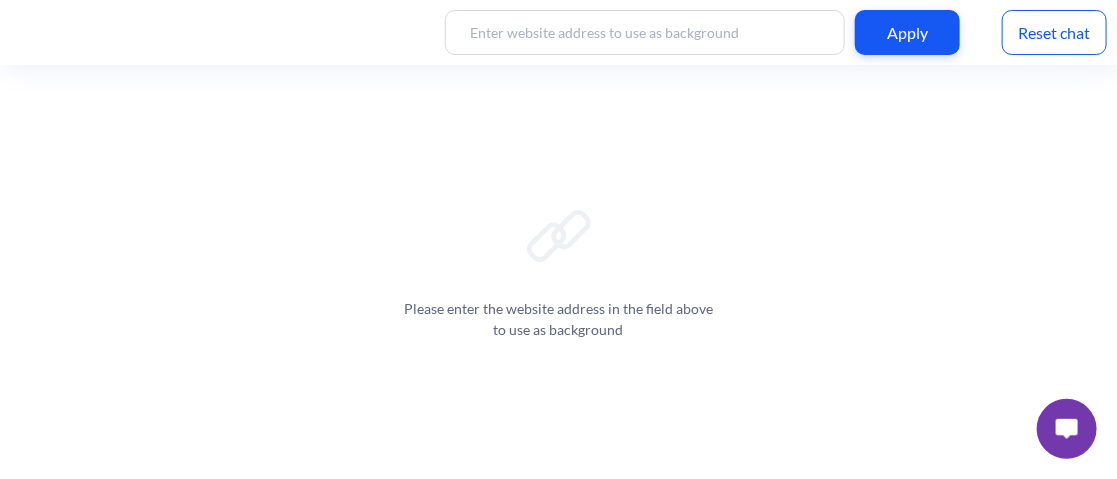 click on "Reset chat" at bounding box center (1054, 32) 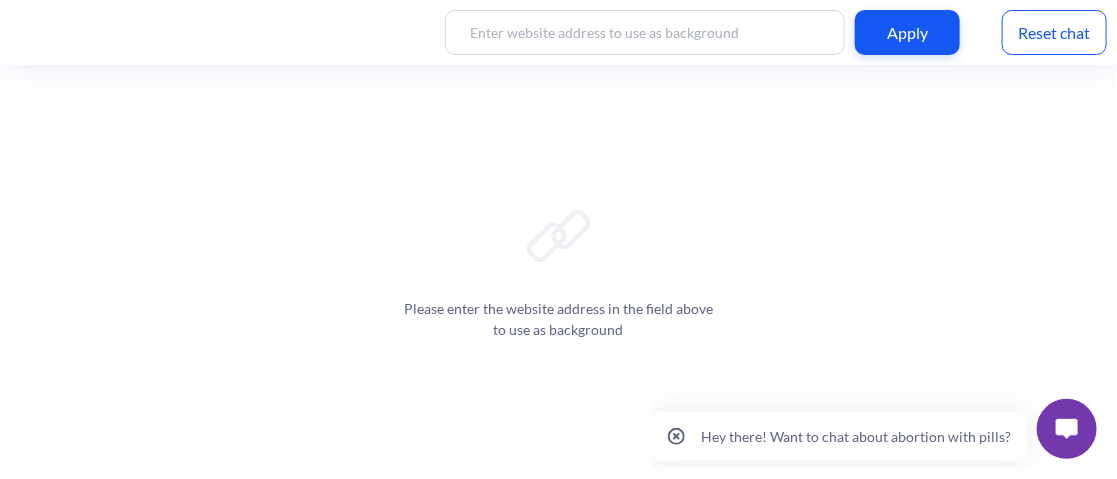 click at bounding box center (1066, 428) 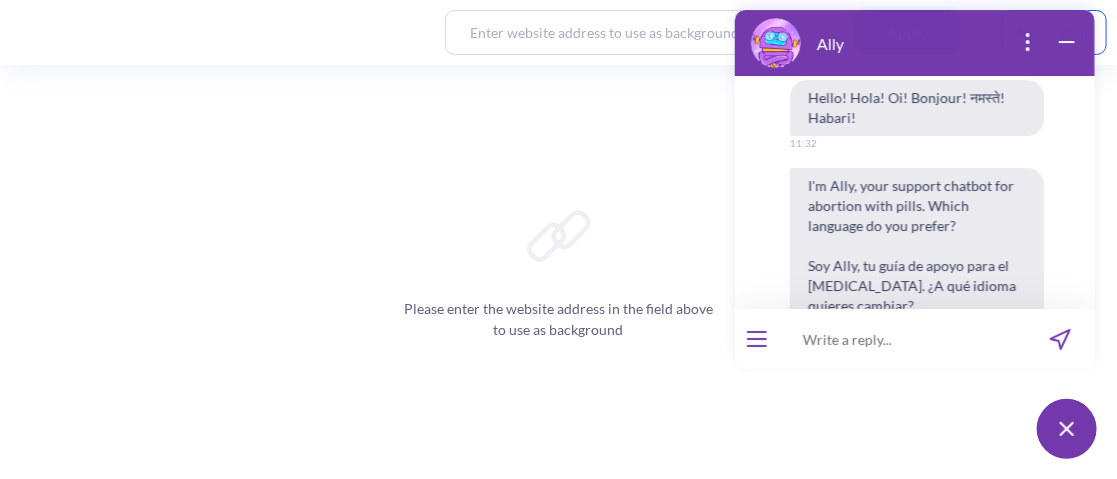 scroll, scrollTop: 488, scrollLeft: 0, axis: vertical 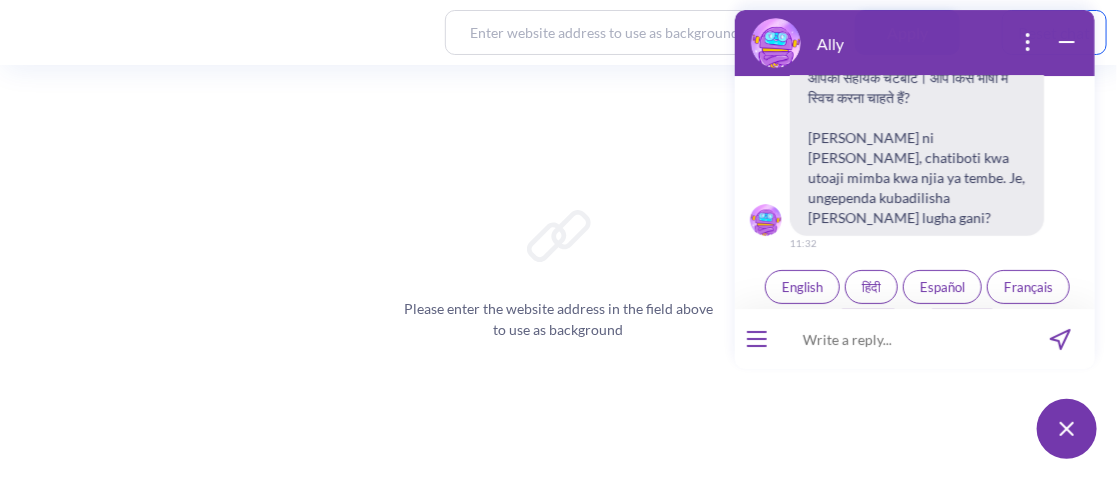 click on "Español" at bounding box center [941, 287] 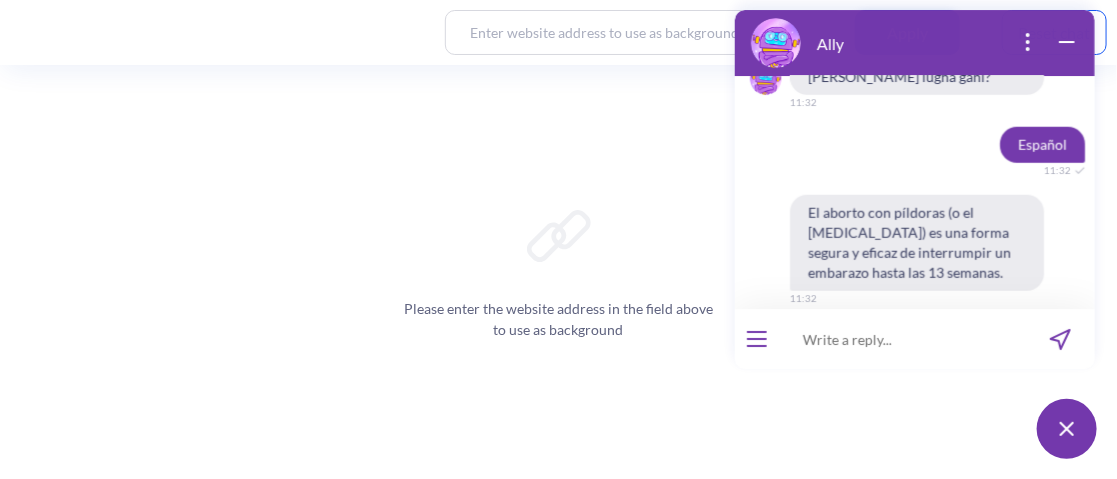 scroll, scrollTop: 949, scrollLeft: 0, axis: vertical 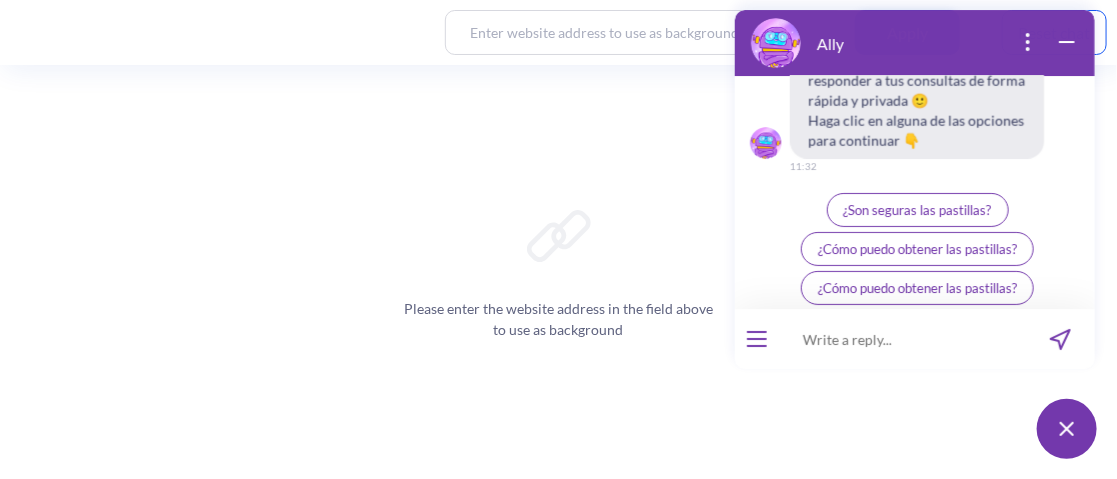 click on "Programar recordatorios" at bounding box center [917, 327] 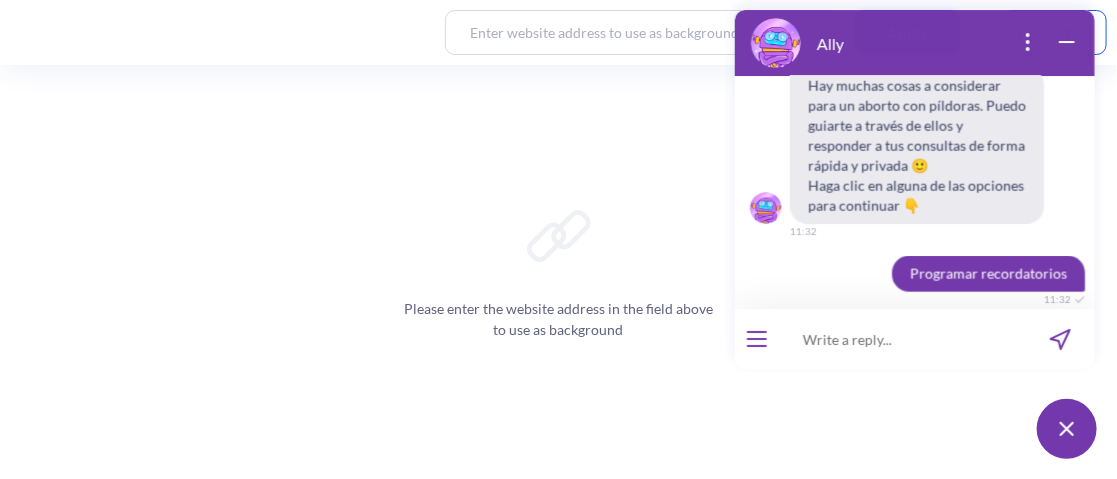scroll, scrollTop: 1211, scrollLeft: 0, axis: vertical 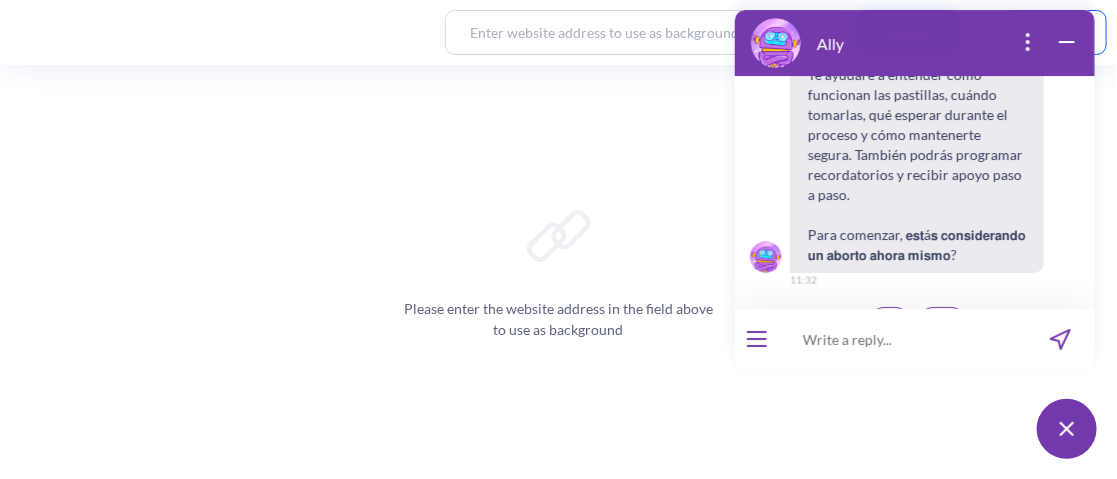 click on "Sí" at bounding box center (889, 324) 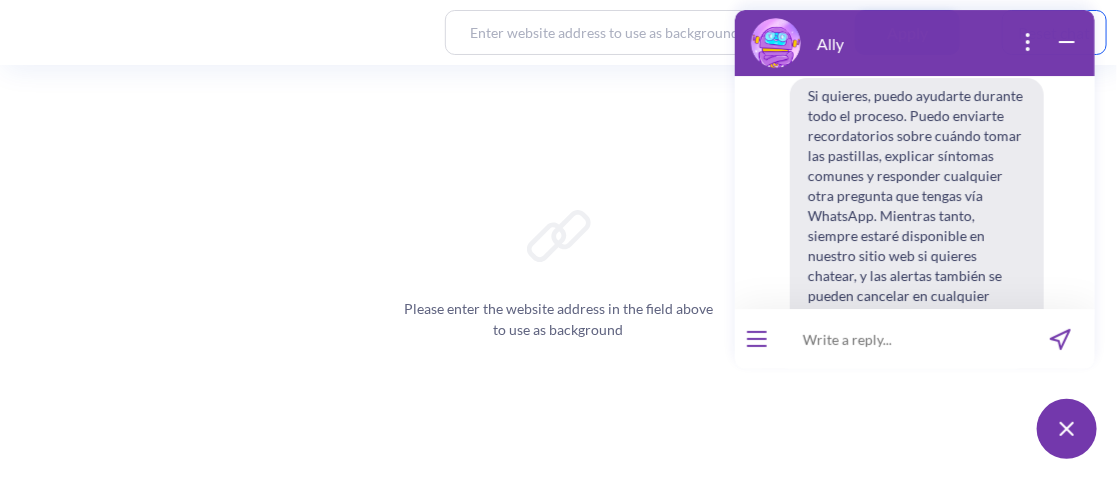 scroll, scrollTop: 1606, scrollLeft: 0, axis: vertical 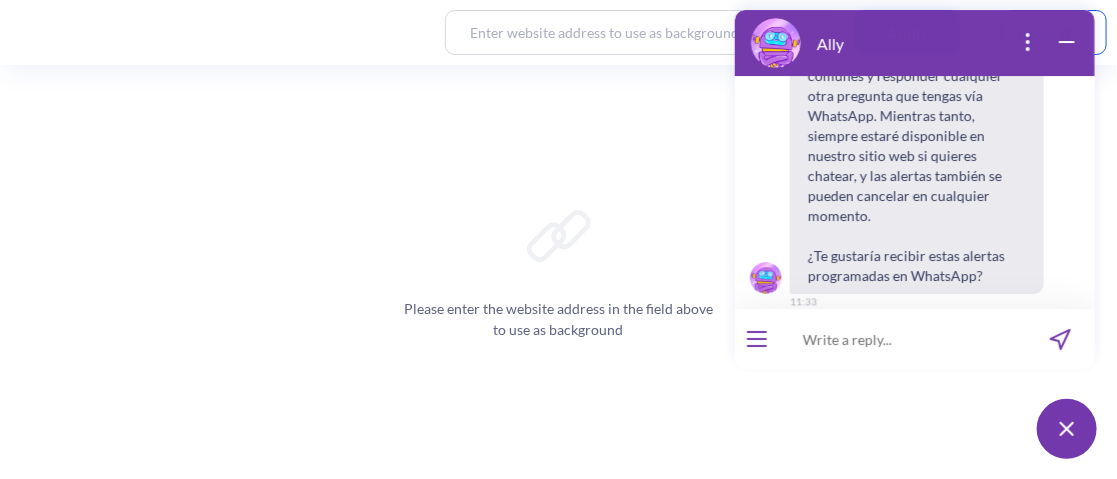 click on "Sí" at bounding box center [889, 345] 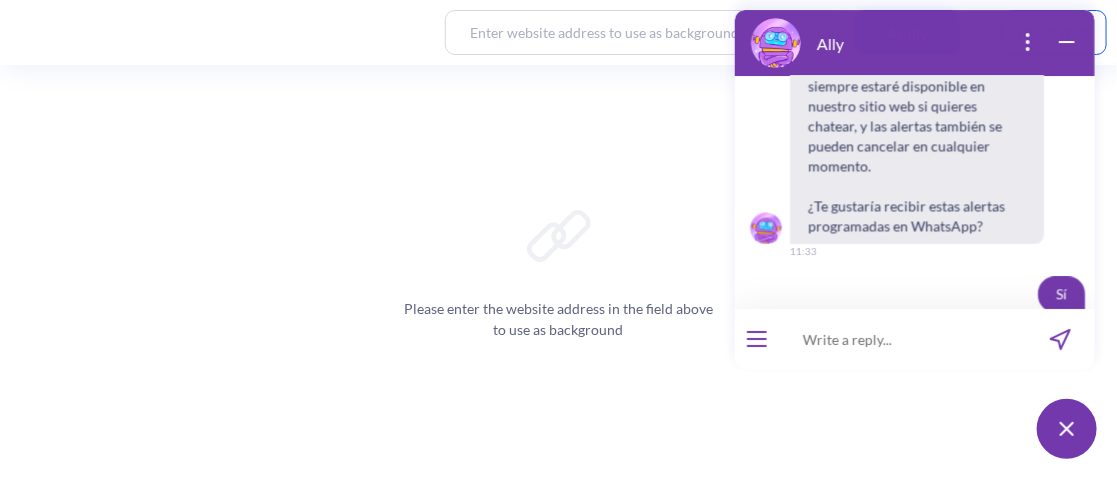 scroll, scrollTop: 1843, scrollLeft: 0, axis: vertical 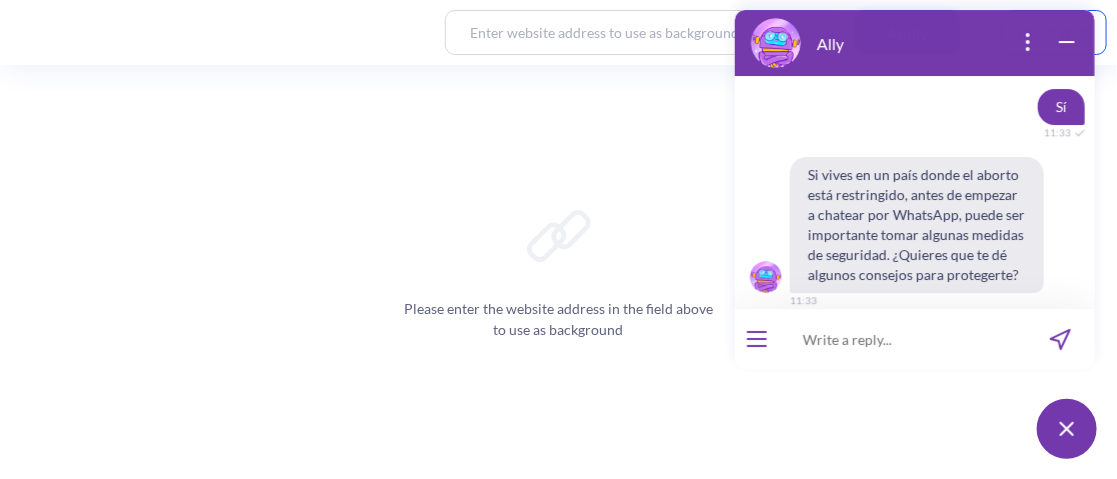 click on "Sí" at bounding box center (889, 344) 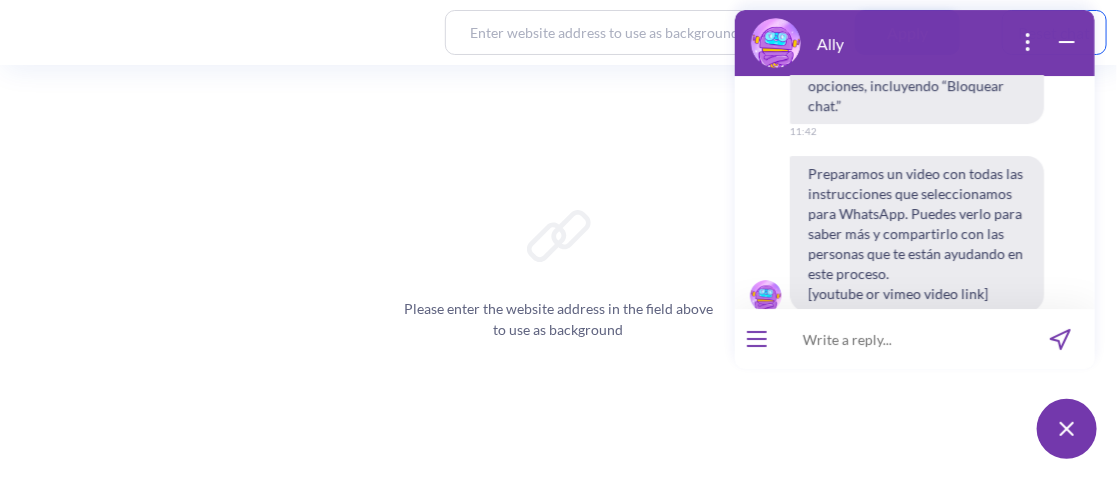 scroll, scrollTop: 2702, scrollLeft: 0, axis: vertical 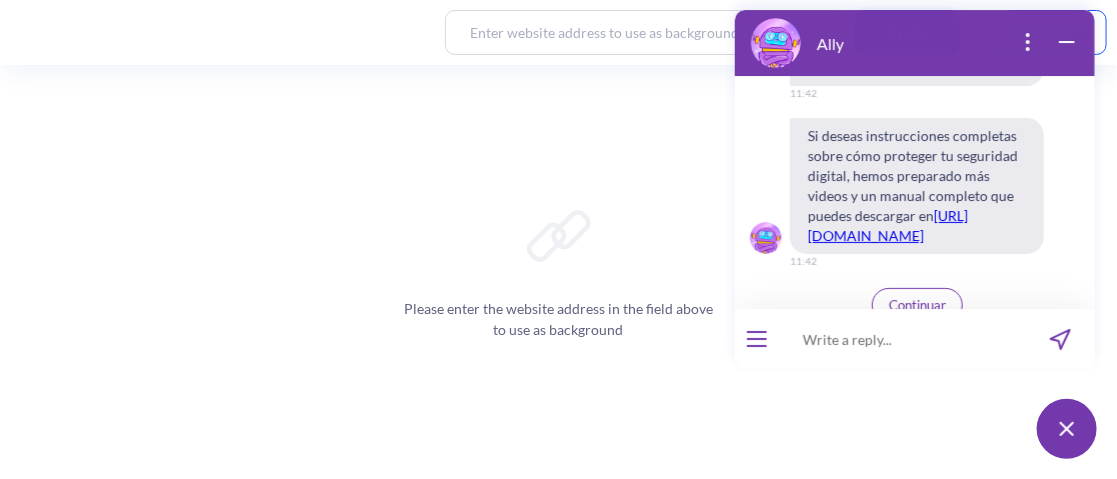 click on "Continuar" at bounding box center (916, 305) 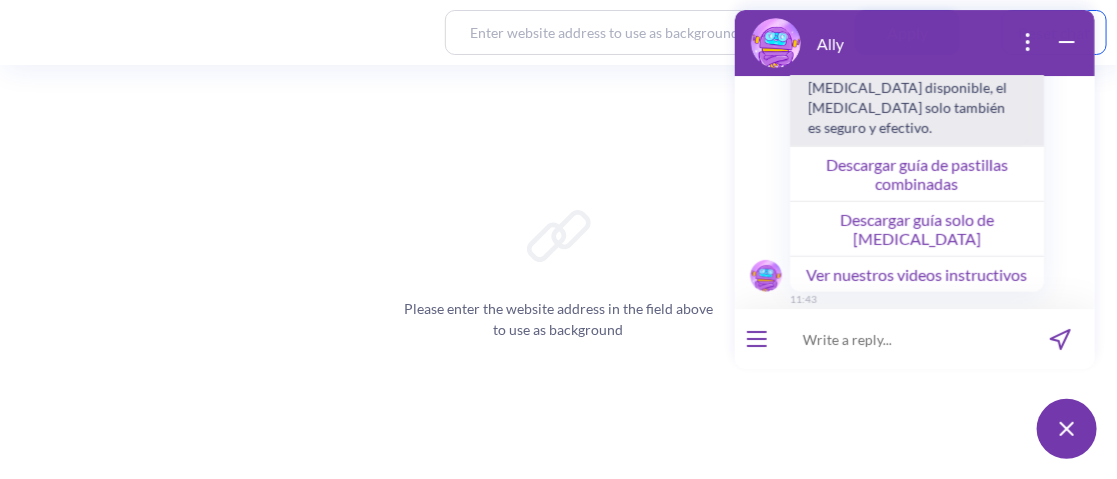 scroll, scrollTop: 3286, scrollLeft: 0, axis: vertical 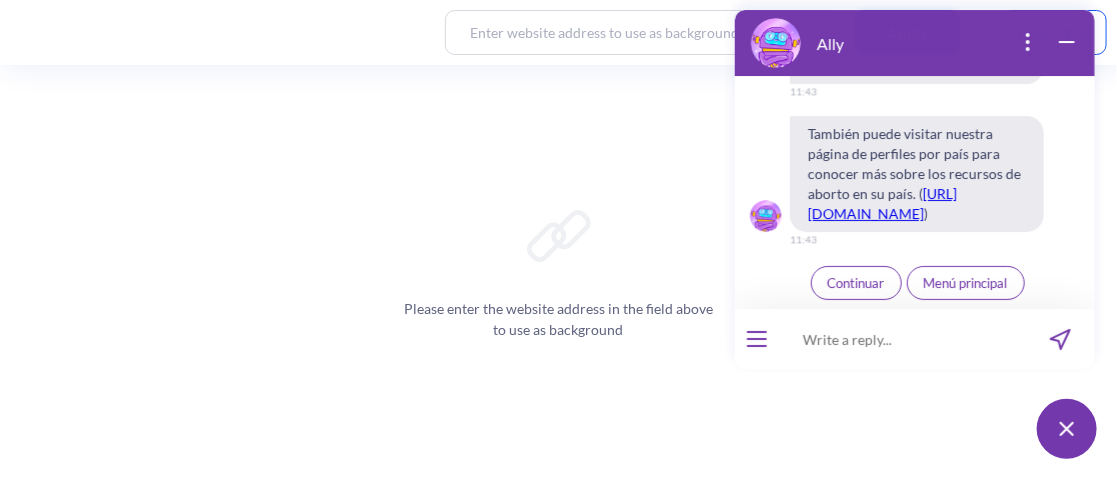 click on "Continuar" at bounding box center (855, 283) 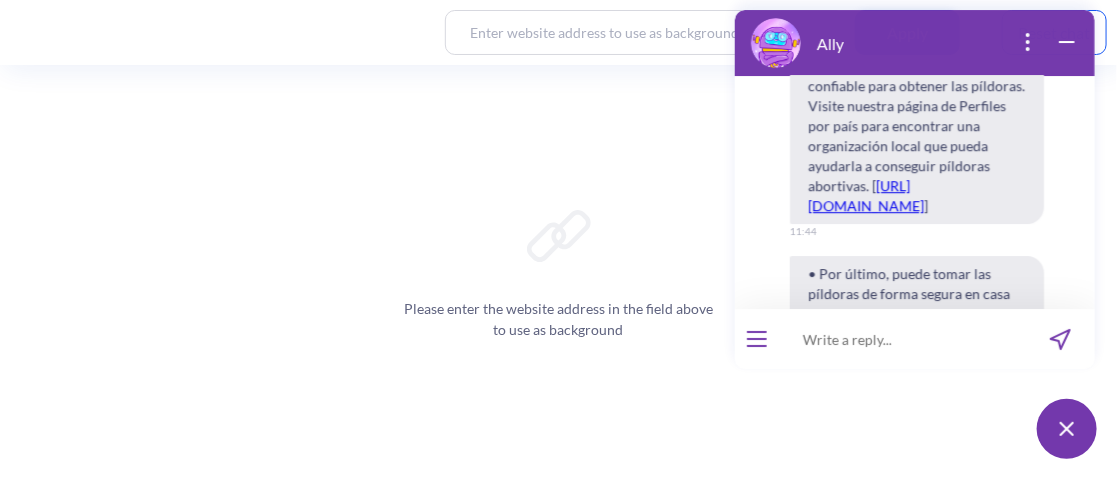 scroll, scrollTop: 5251, scrollLeft: 0, axis: vertical 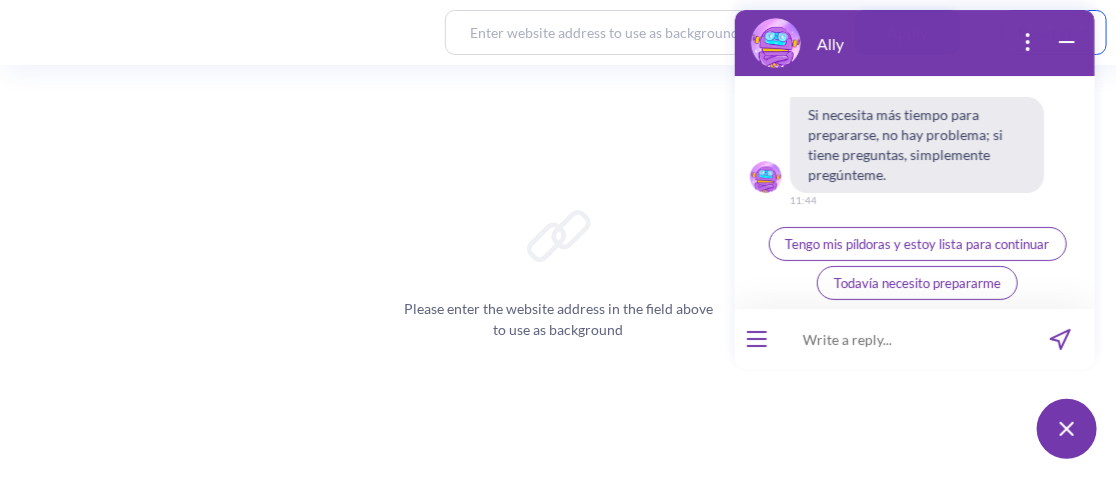 click on "Tengo mis píldoras y estoy lista para continuar" at bounding box center [917, 244] 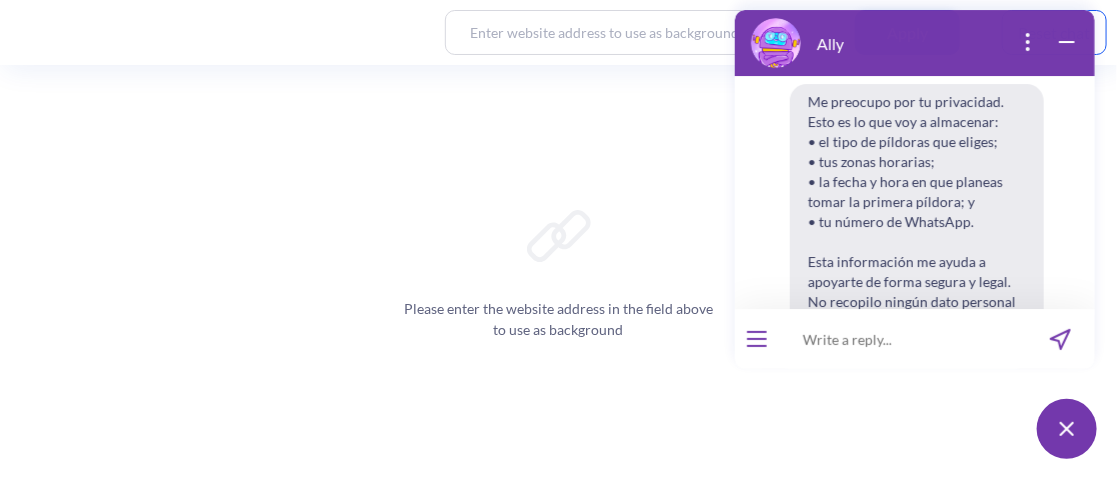 scroll, scrollTop: 5688, scrollLeft: 0, axis: vertical 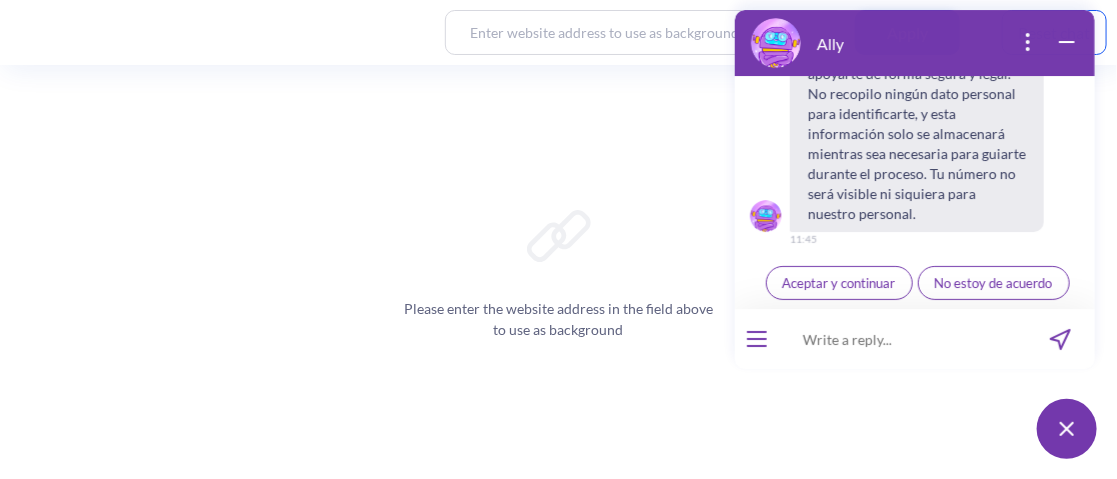 click on "Aceptar y continuar" at bounding box center [838, 283] 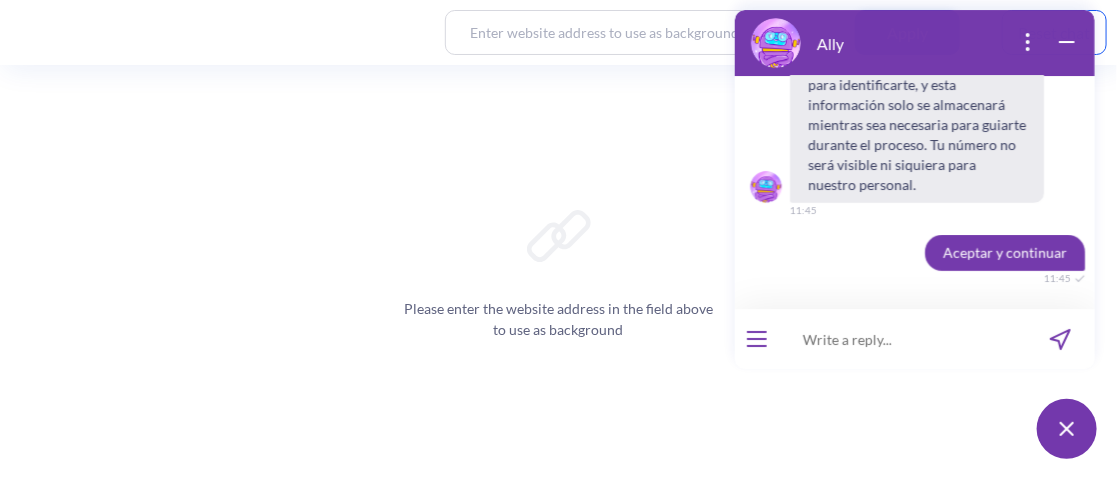 scroll, scrollTop: 6131, scrollLeft: 0, axis: vertical 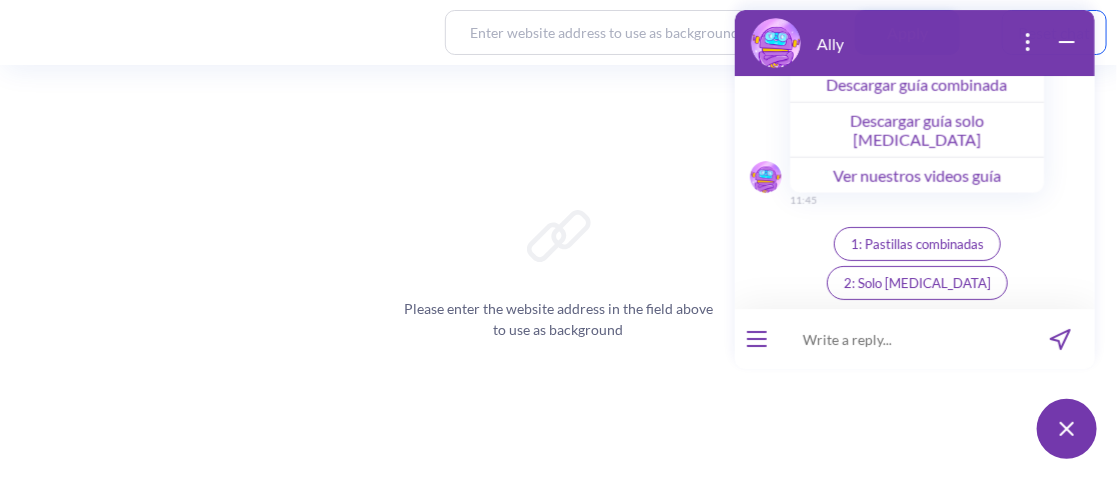 click on "2: Solo misoprostol" at bounding box center (916, 283) 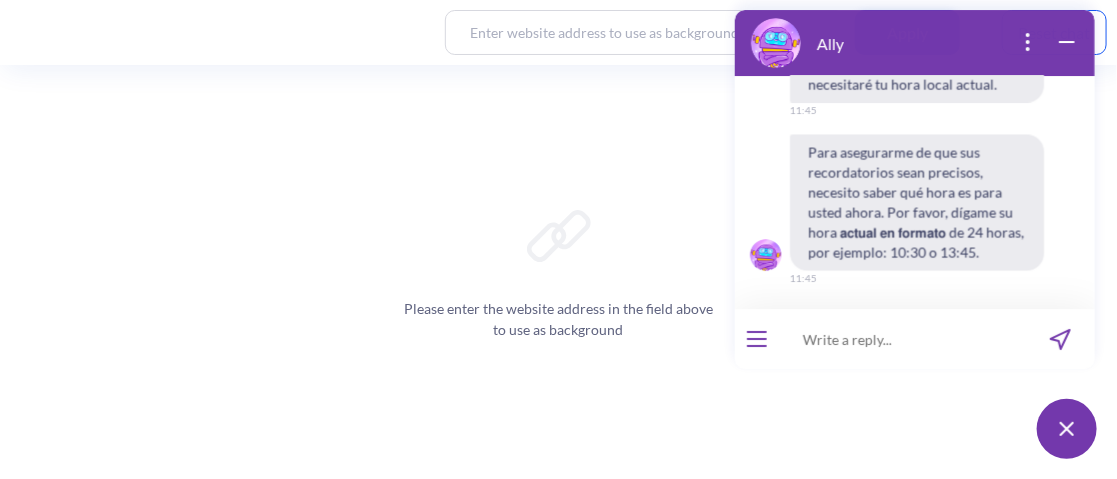scroll, scrollTop: 6437, scrollLeft: 0, axis: vertical 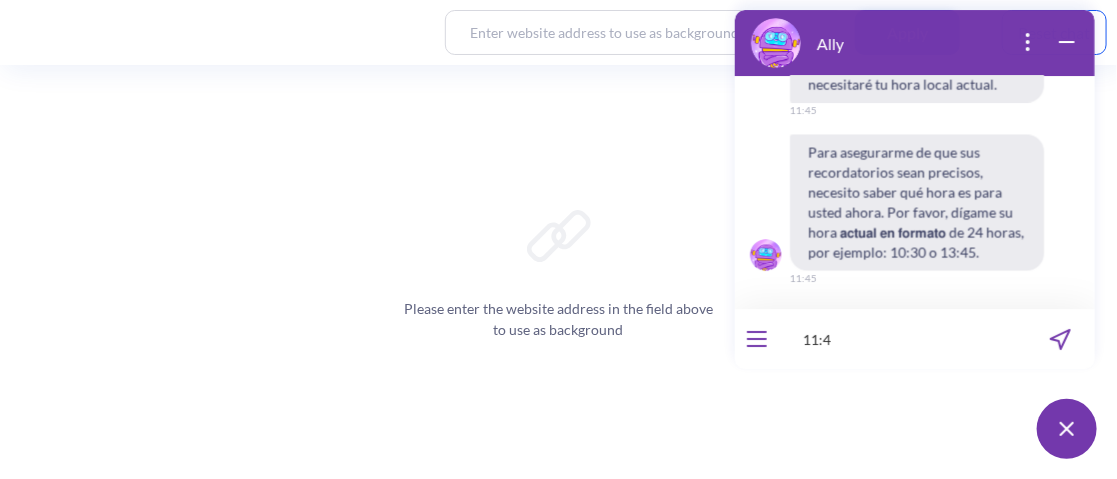 type on "11:45" 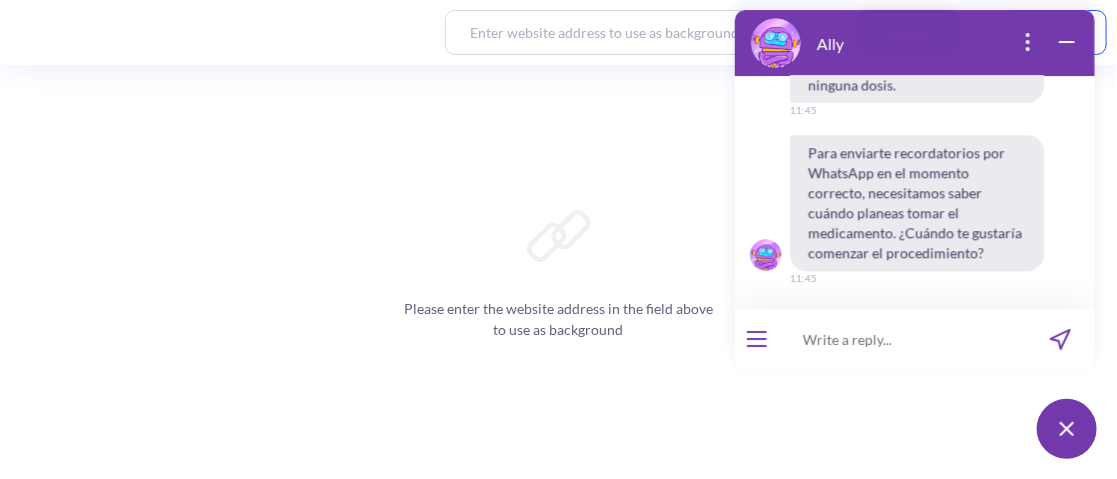scroll, scrollTop: 7190, scrollLeft: 0, axis: vertical 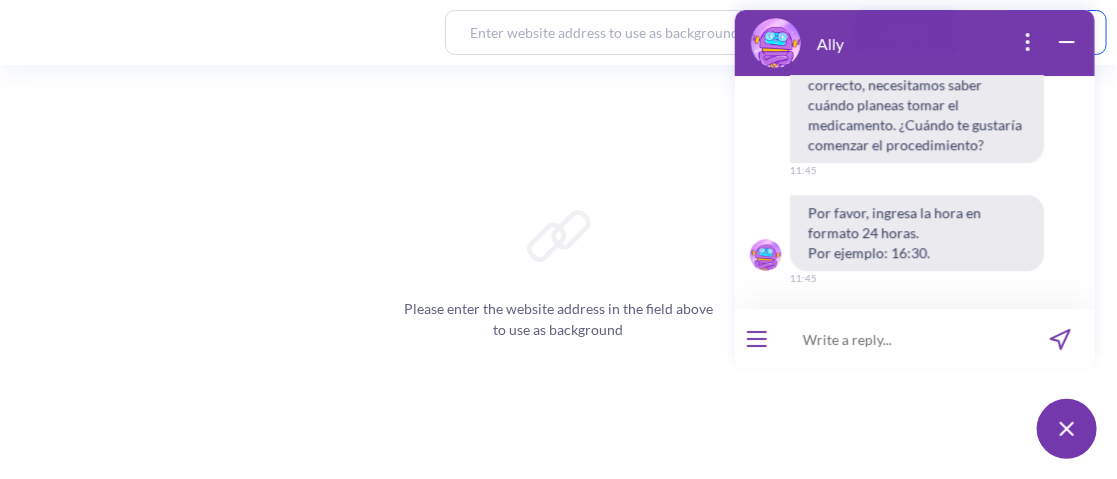 click at bounding box center (901, 339) 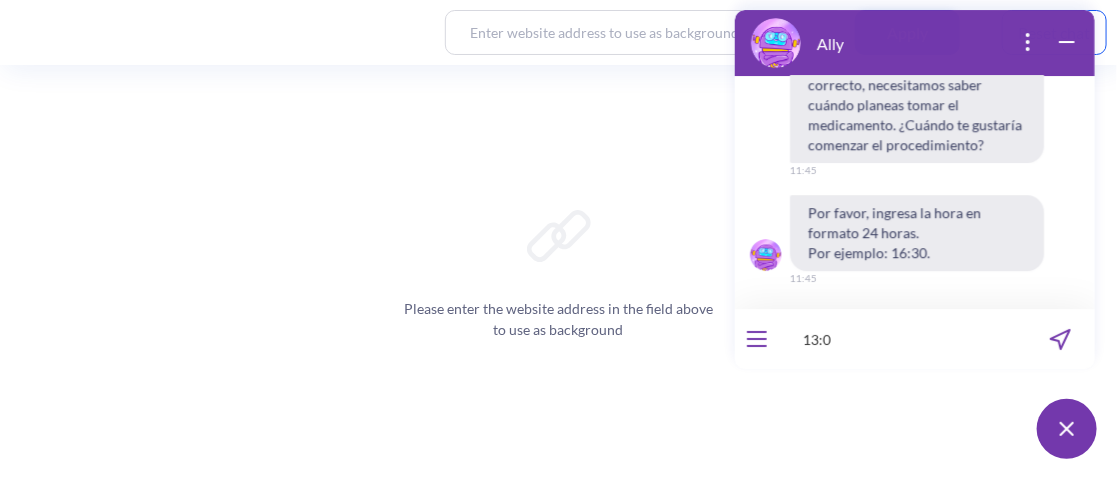 type on "13:00" 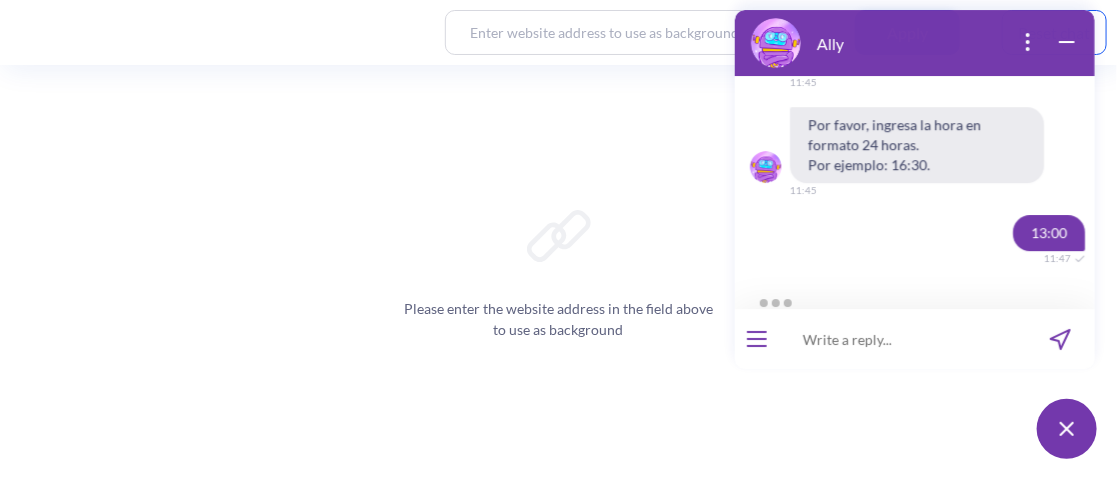 scroll, scrollTop: 7484, scrollLeft: 0, axis: vertical 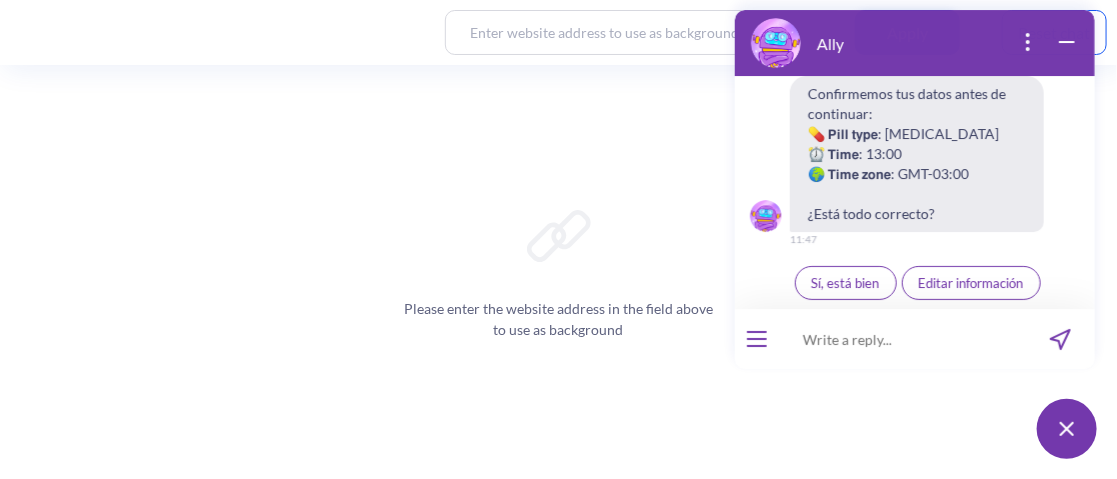 click on "Sí, está bien" at bounding box center (845, 283) 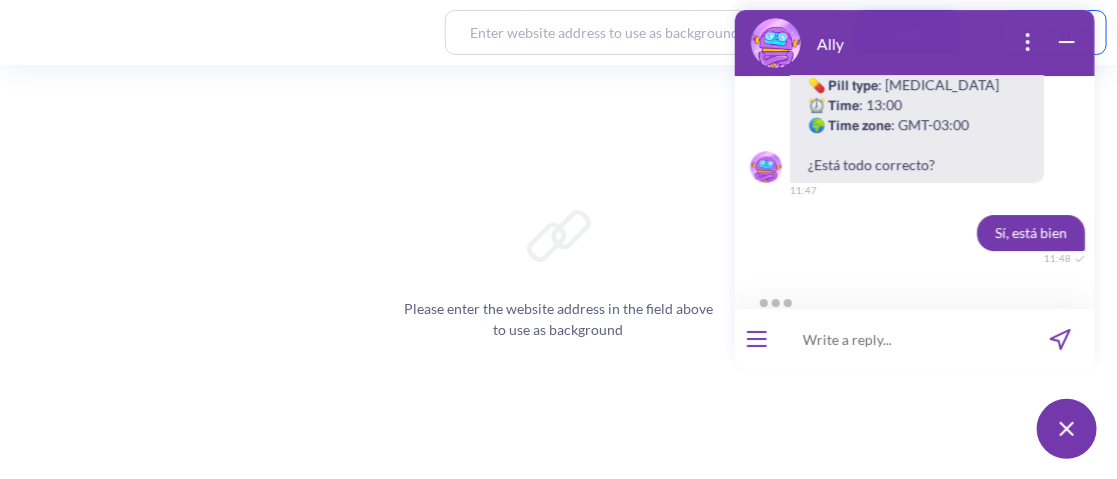 scroll, scrollTop: 7898, scrollLeft: 0, axis: vertical 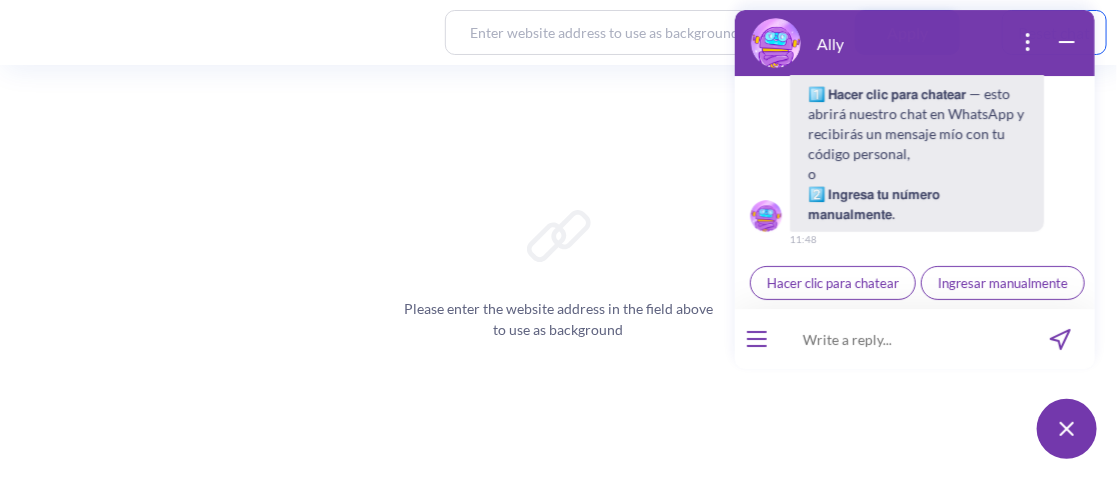 click on "Ingresar manualmente" at bounding box center (1002, 283) 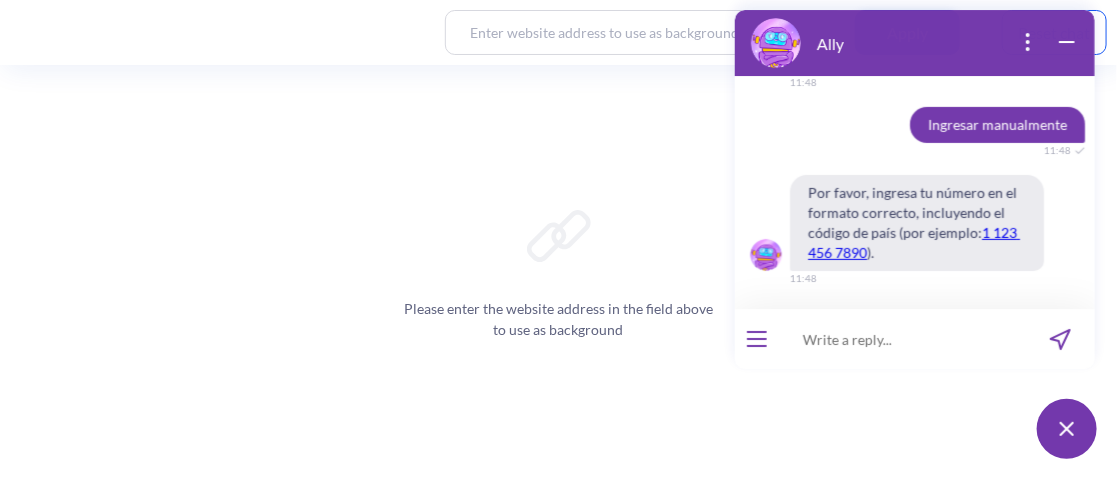 scroll, scrollTop: 8018, scrollLeft: 0, axis: vertical 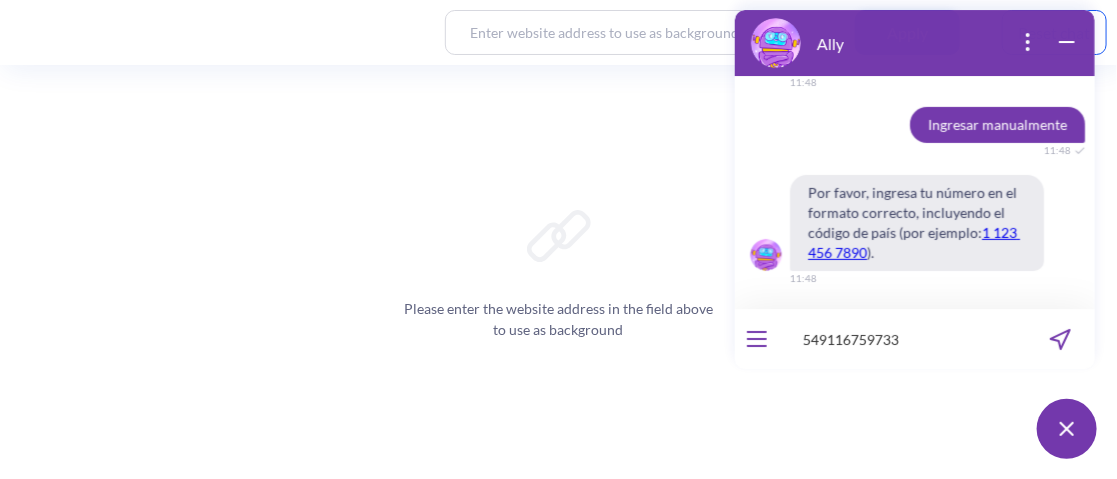 type on "5491167597333" 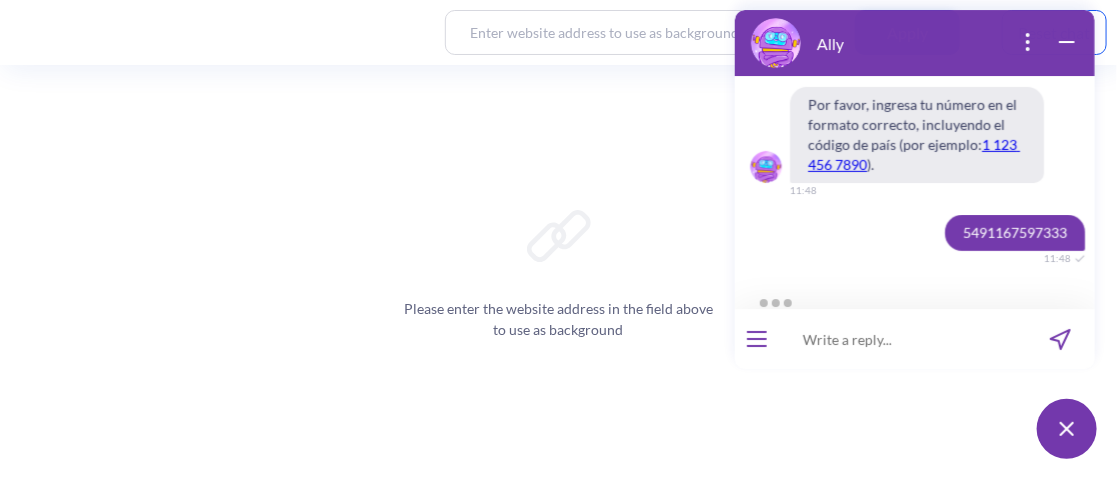 scroll, scrollTop: 8312, scrollLeft: 0, axis: vertical 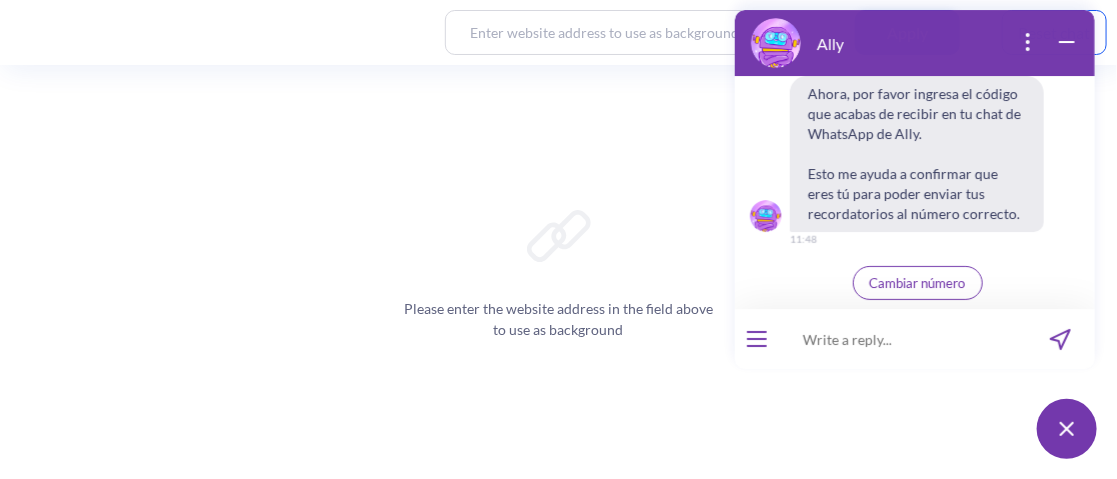 click at bounding box center (901, 339) 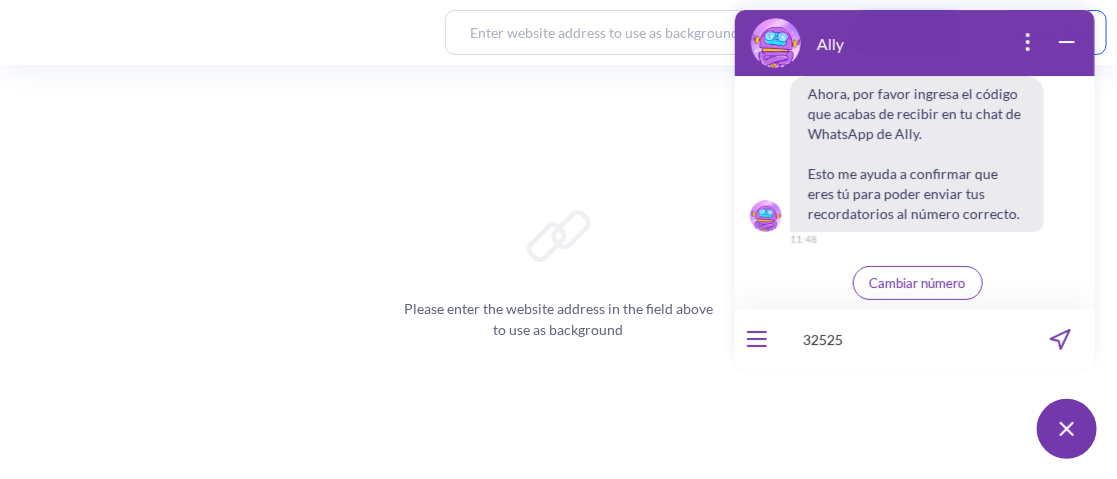 type on "325253" 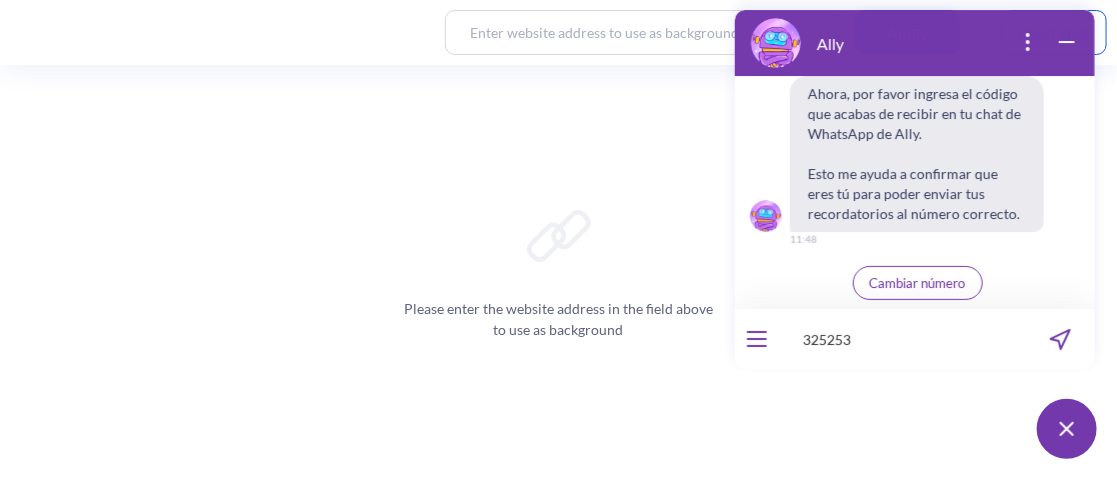 type 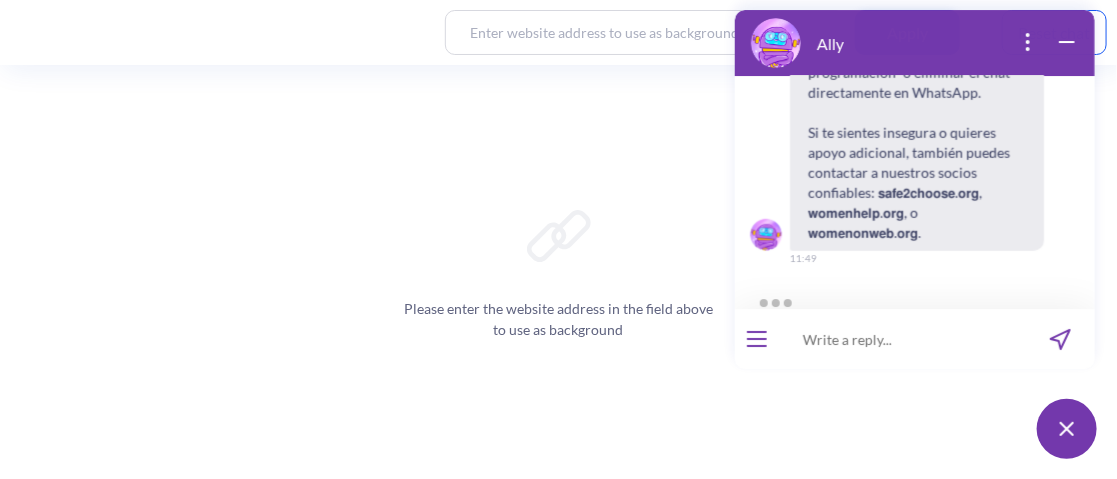 scroll, scrollTop: 8936, scrollLeft: 0, axis: vertical 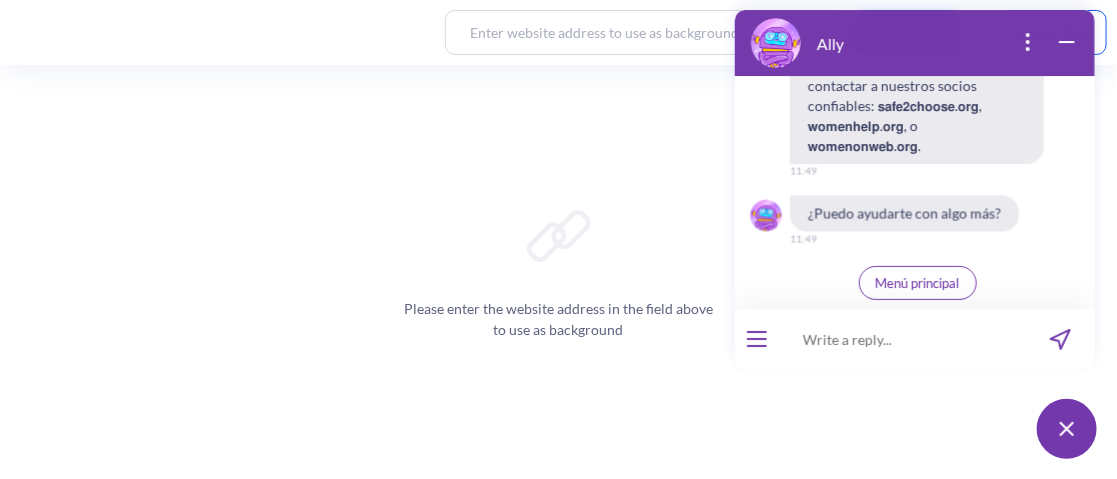 click on "Menú principal" at bounding box center (917, 283) 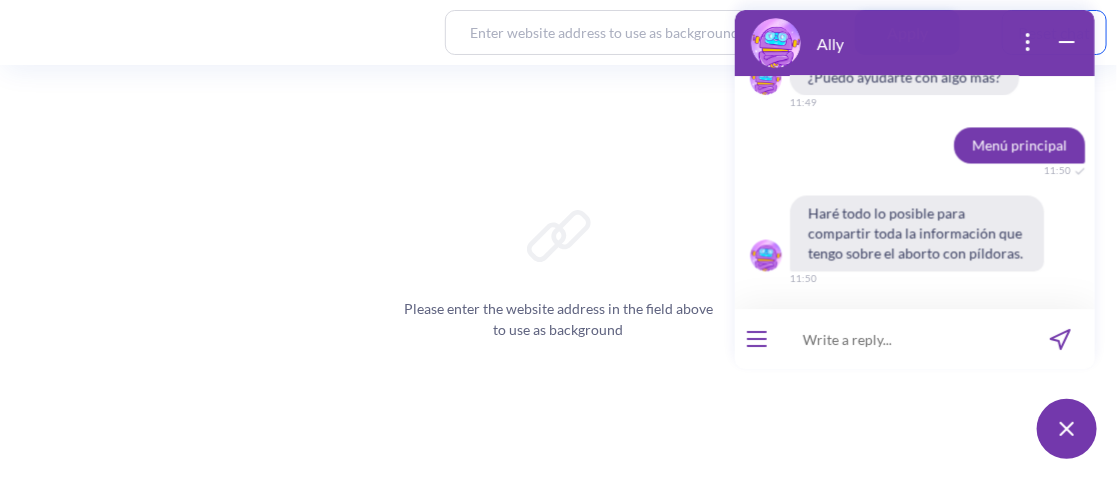 scroll, scrollTop: 9256, scrollLeft: 0, axis: vertical 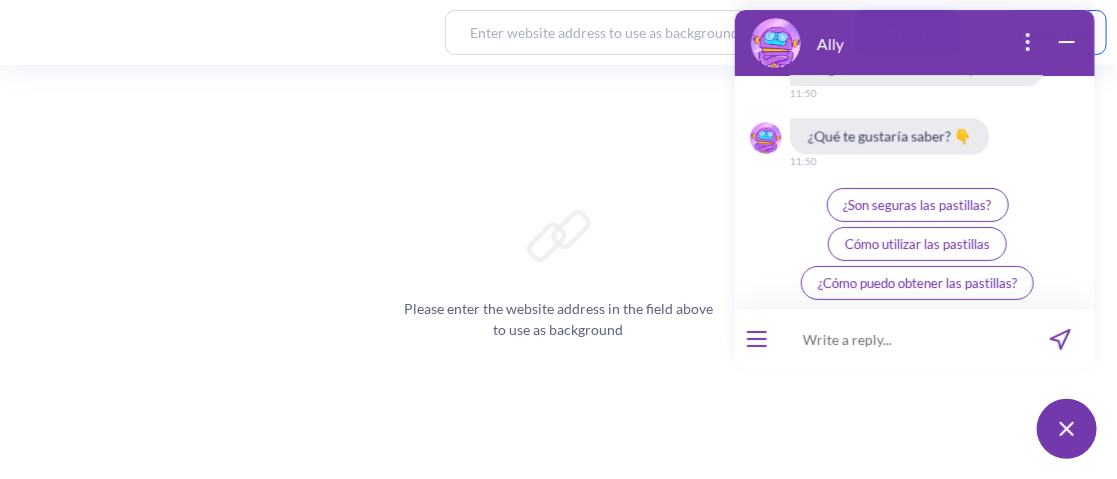 click at bounding box center [901, 339] 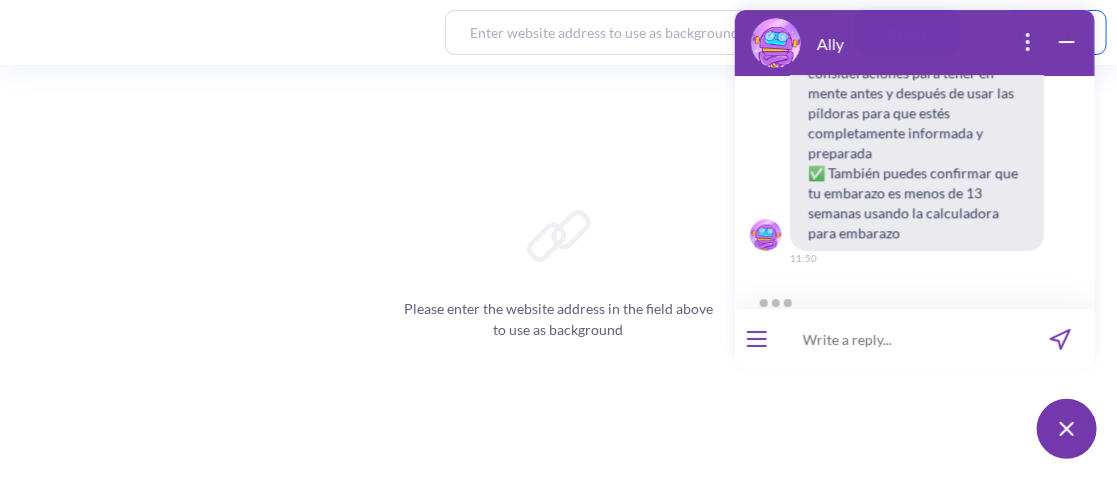 scroll, scrollTop: 9626, scrollLeft: 0, axis: vertical 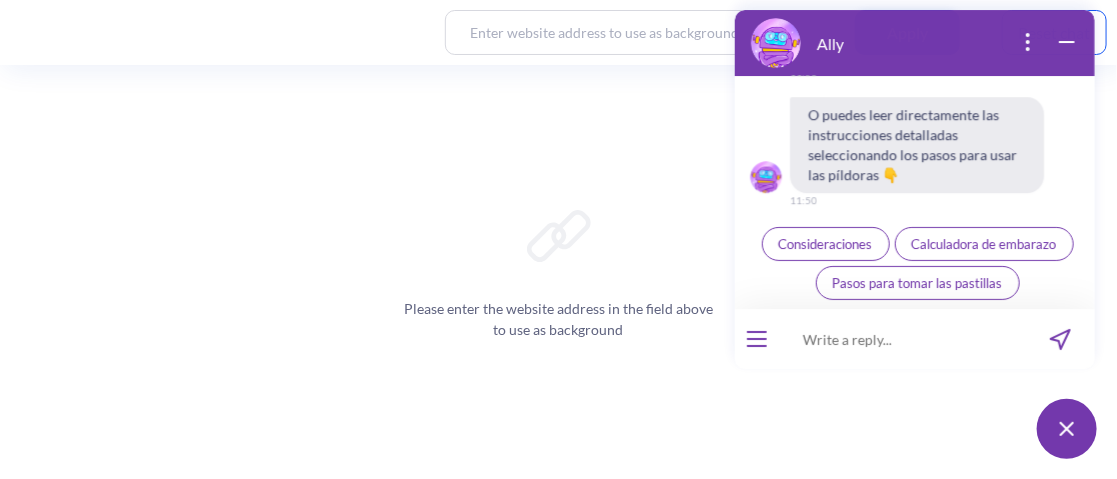click on "Calculadora de embarazo" at bounding box center [983, 244] 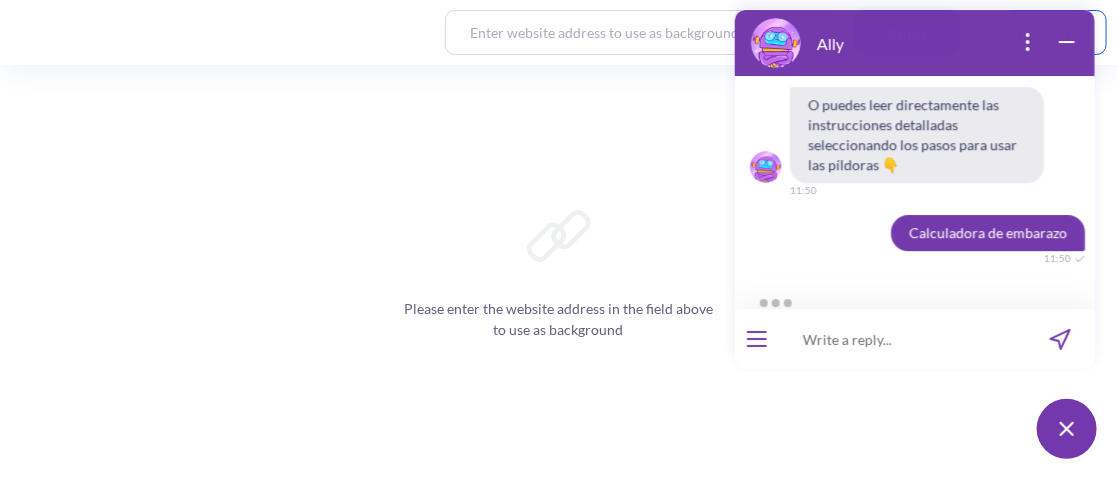 scroll, scrollTop: 10005, scrollLeft: 0, axis: vertical 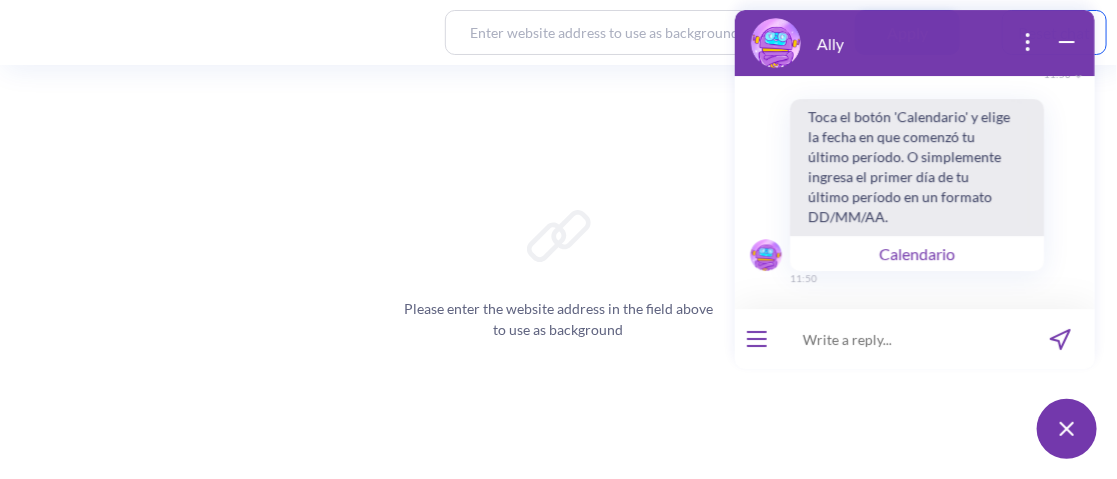 click on "Calendario" at bounding box center (916, 253) 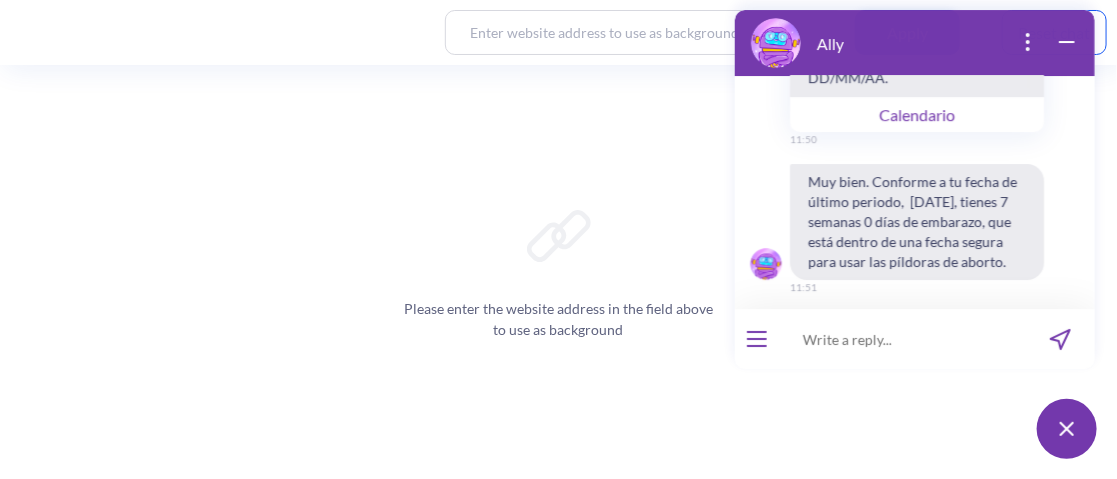 scroll, scrollTop: 10268, scrollLeft: 0, axis: vertical 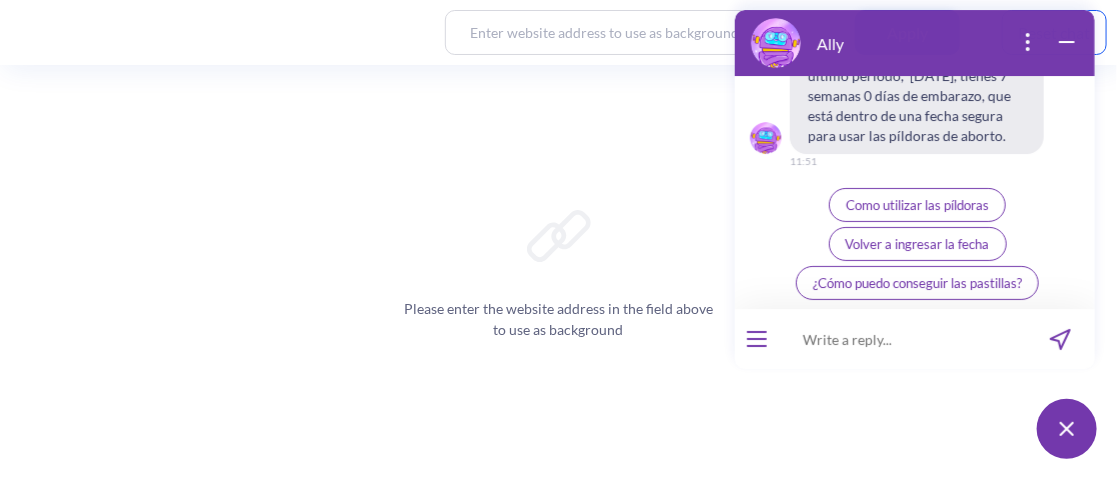 click on "Como utilizar las píldoras" at bounding box center [916, 205] 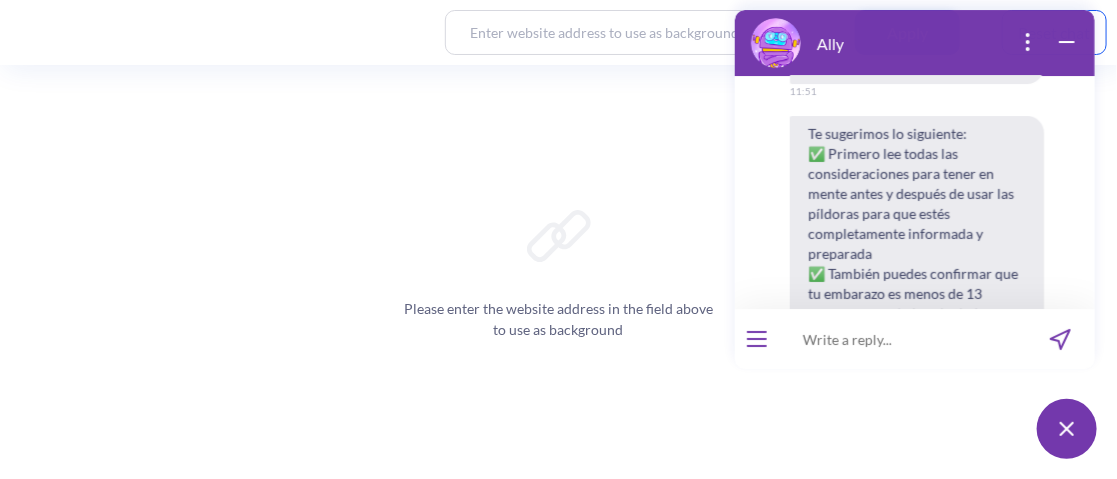 scroll, scrollTop: 10822, scrollLeft: 0, axis: vertical 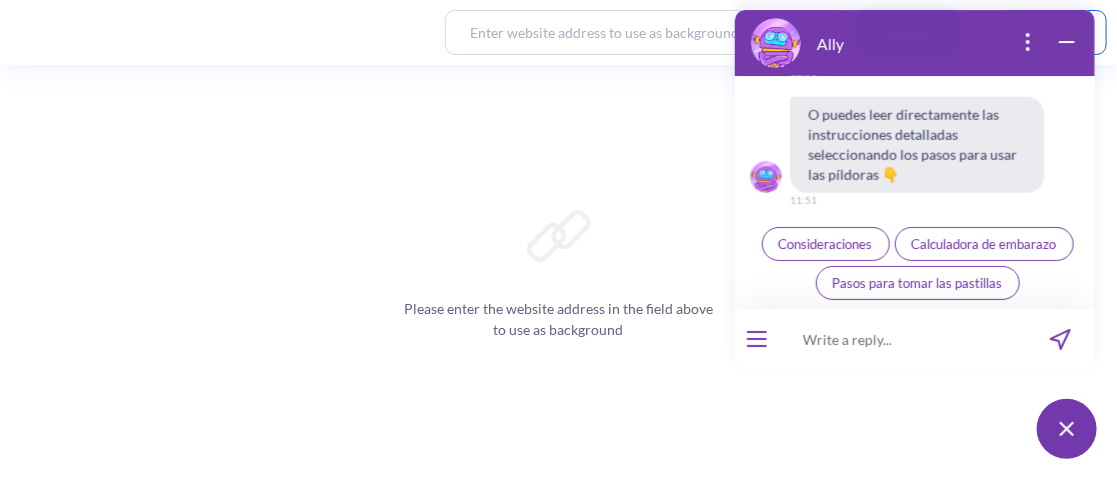 click on "Consideraciones" at bounding box center (825, 244) 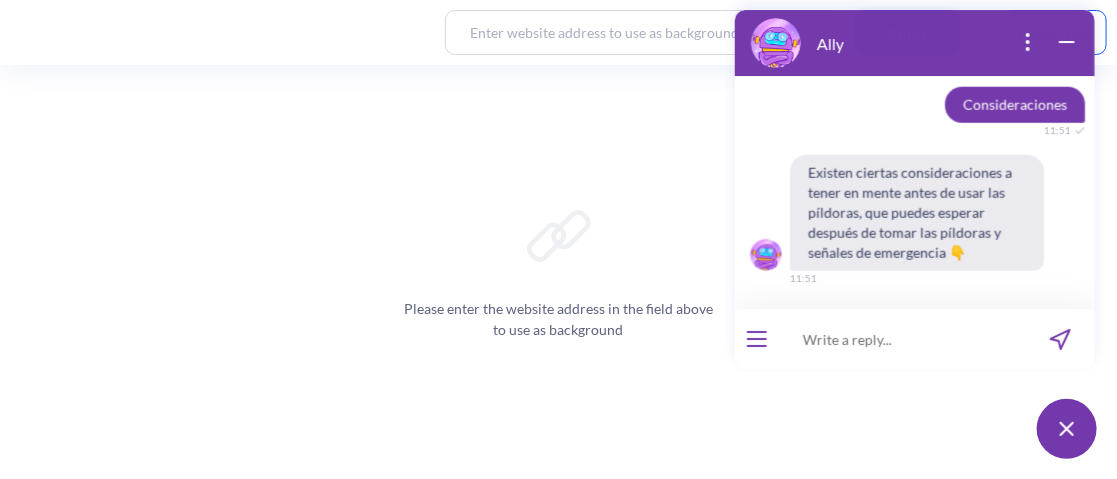 scroll, scrollTop: 11278, scrollLeft: 0, axis: vertical 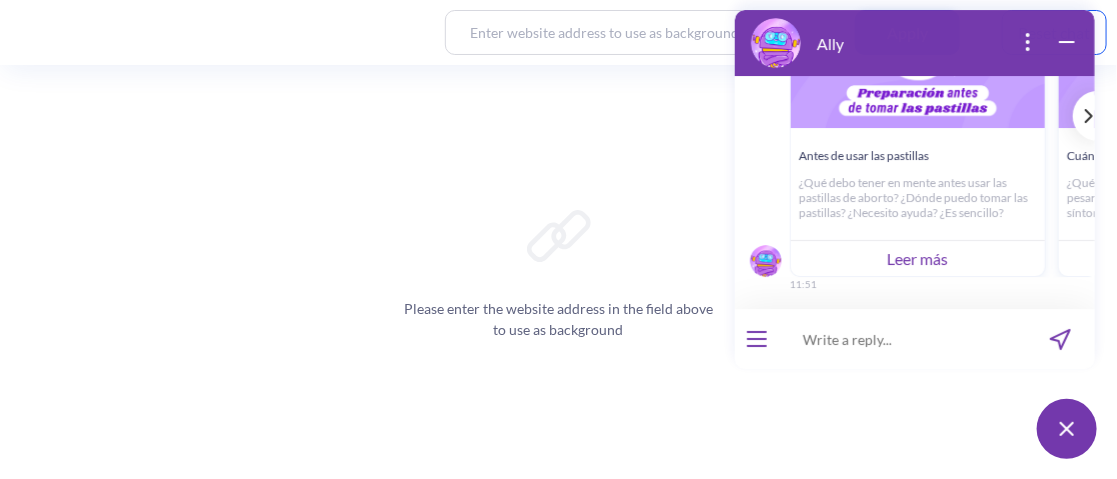 click at bounding box center [1084, 116] 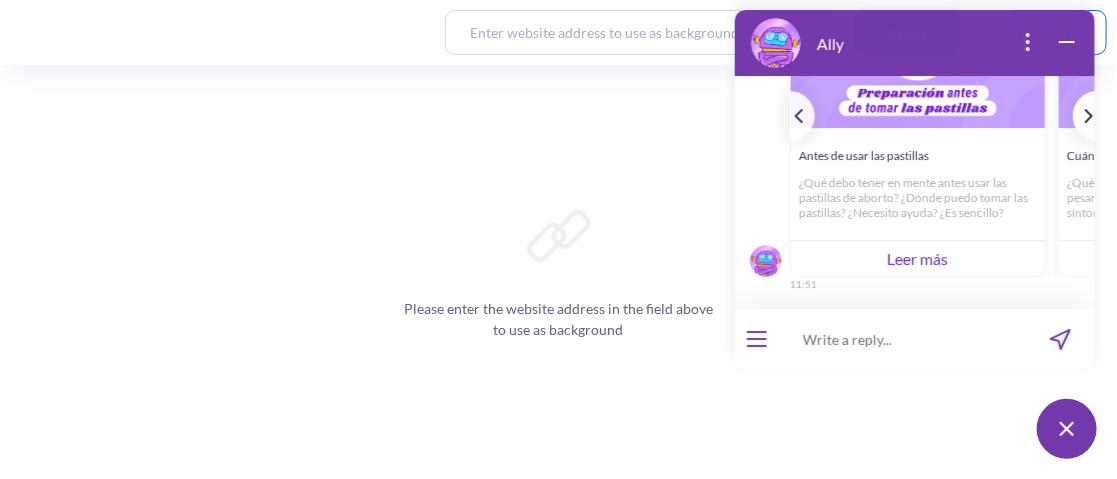 scroll, scrollTop: 0, scrollLeft: 237, axis: horizontal 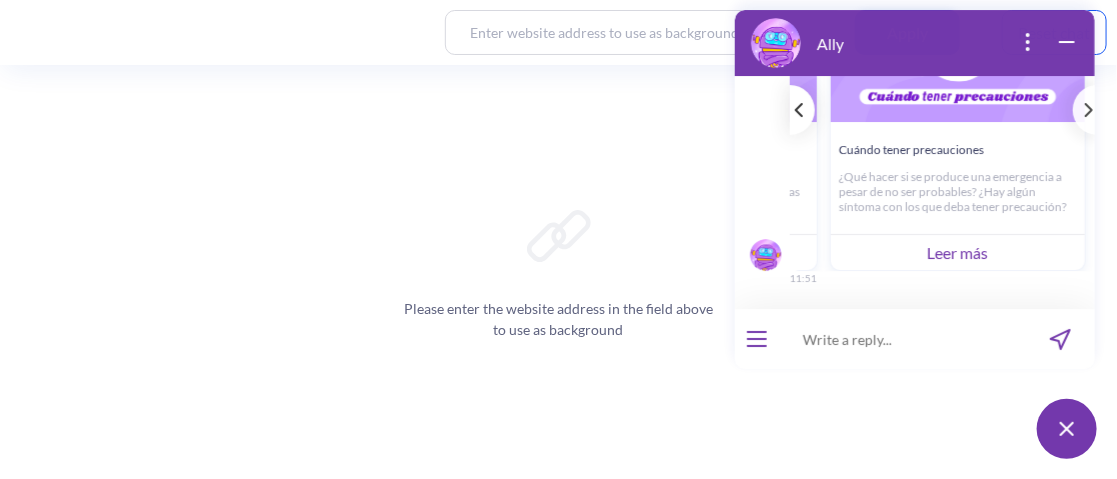 click at bounding box center (801, 110) 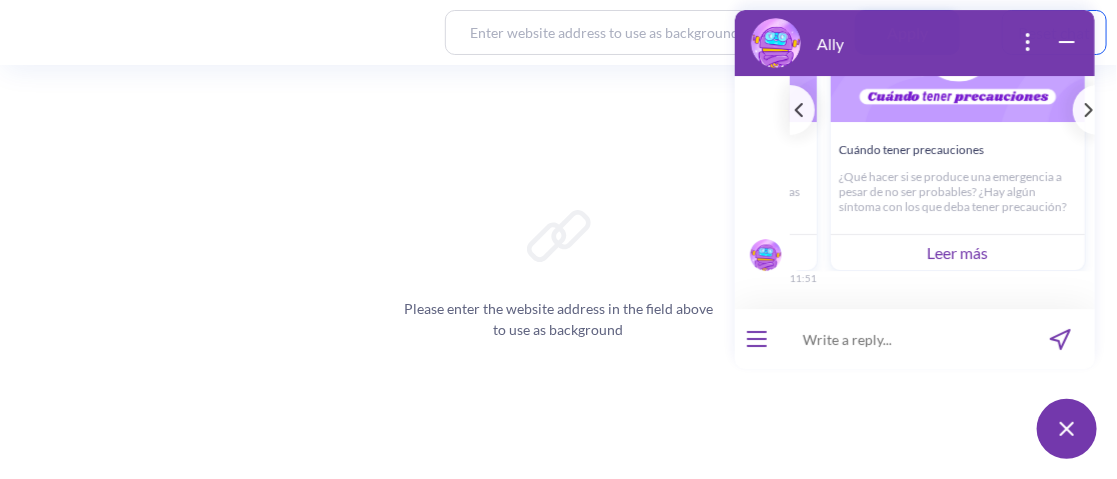 scroll, scrollTop: 0, scrollLeft: 0, axis: both 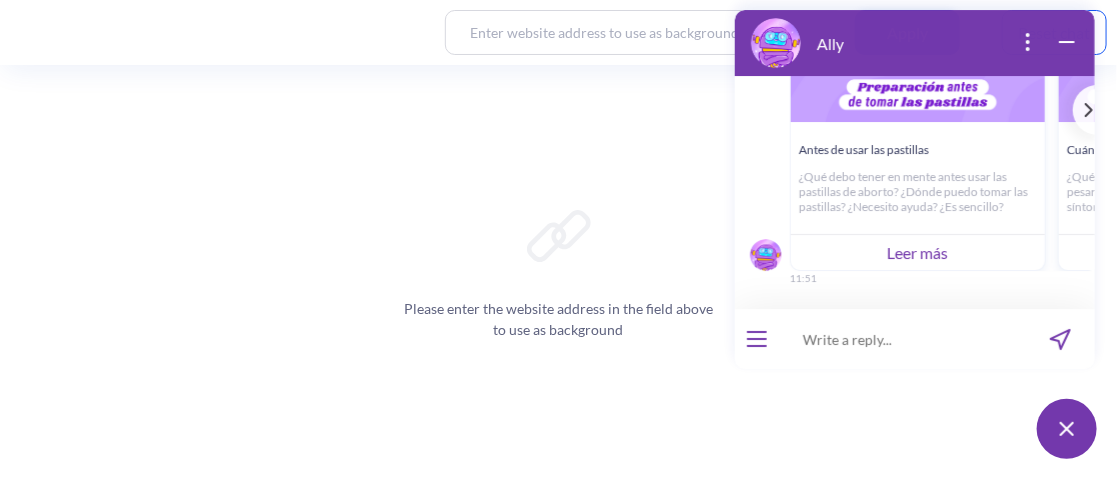 click on "Leer más" at bounding box center [917, 252] 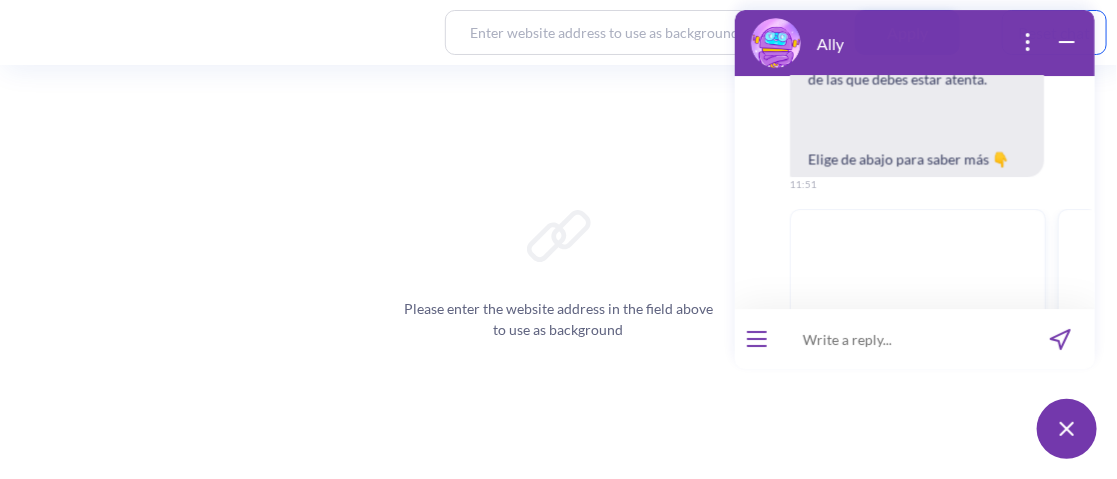 scroll, scrollTop: 11925, scrollLeft: 0, axis: vertical 